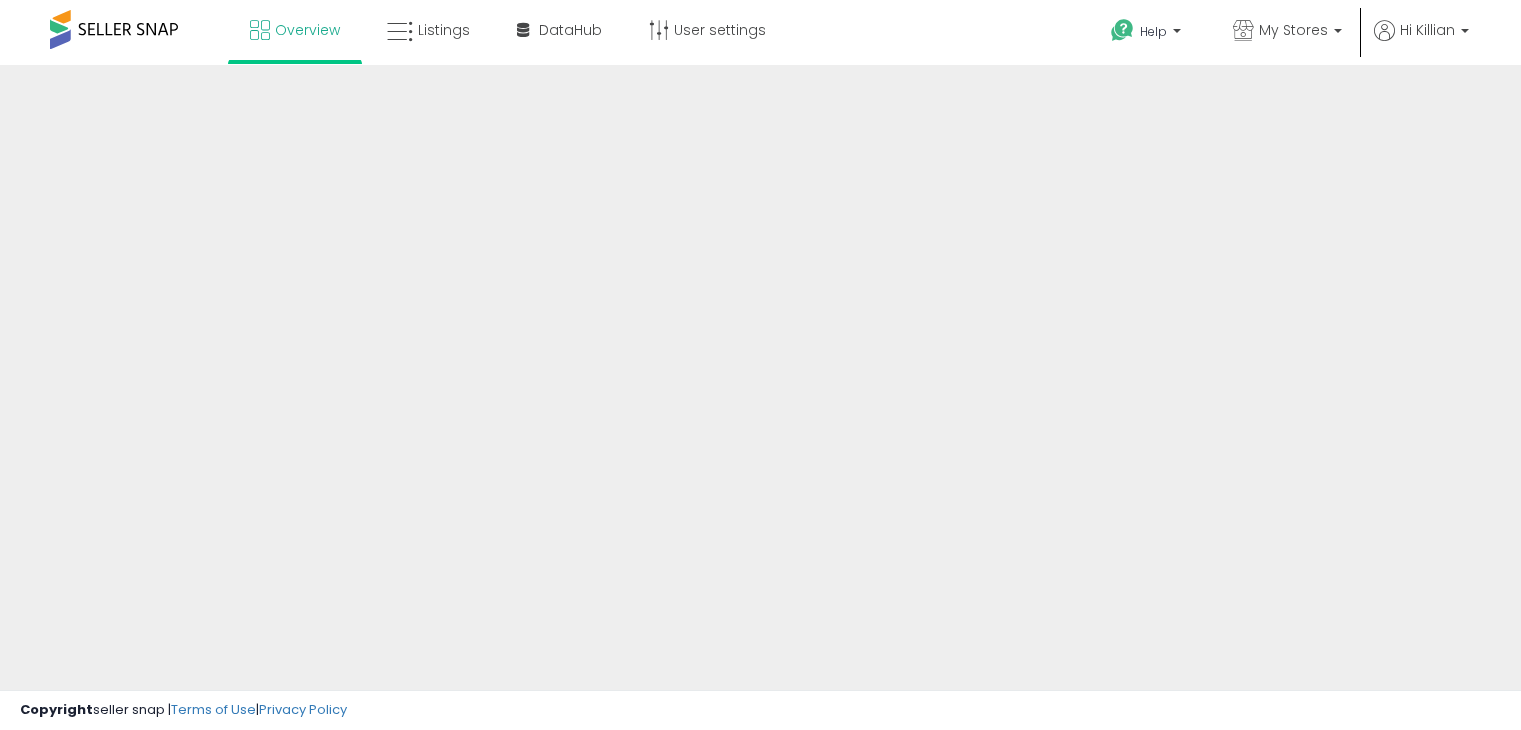 scroll, scrollTop: 0, scrollLeft: 0, axis: both 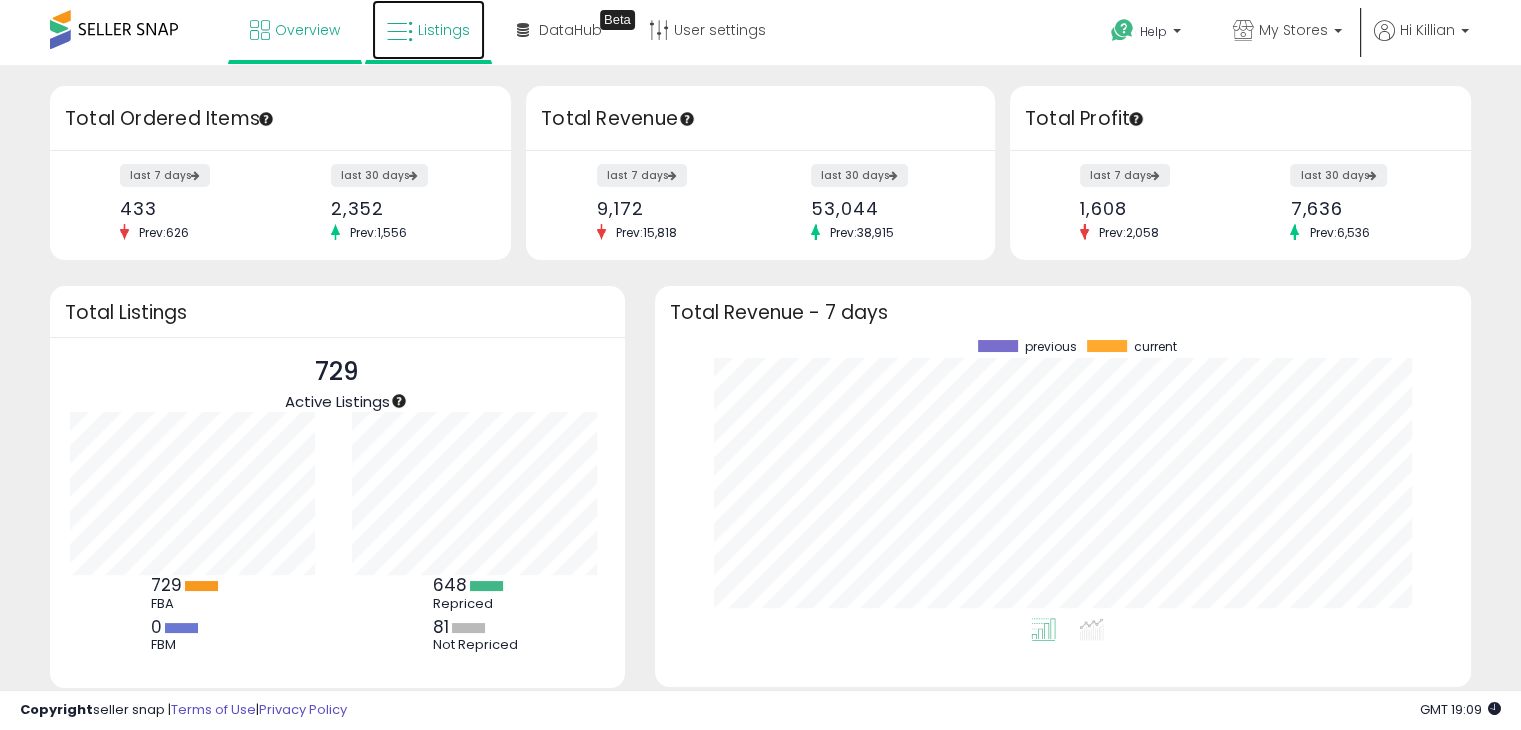 click on "Listings" at bounding box center [444, 30] 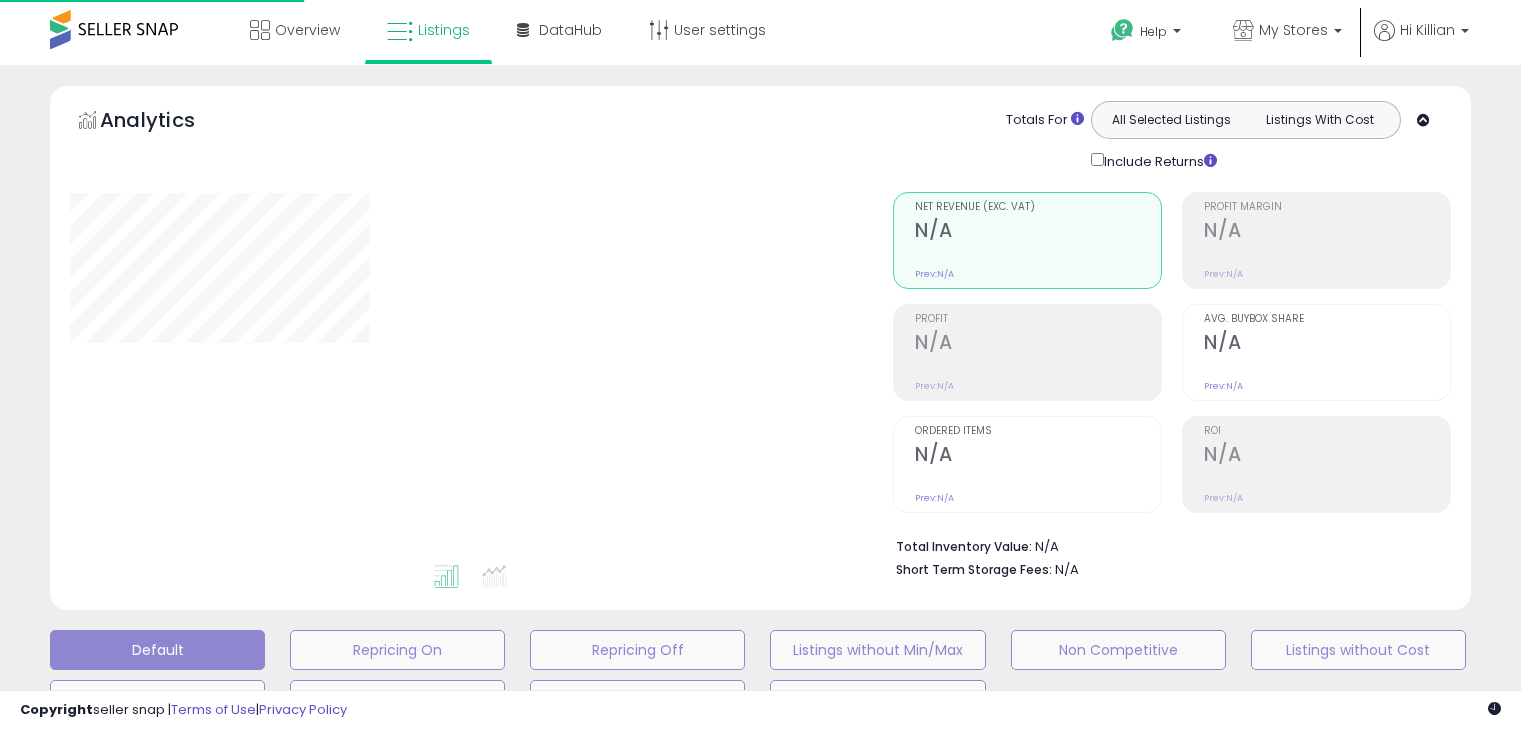 scroll, scrollTop: 0, scrollLeft: 0, axis: both 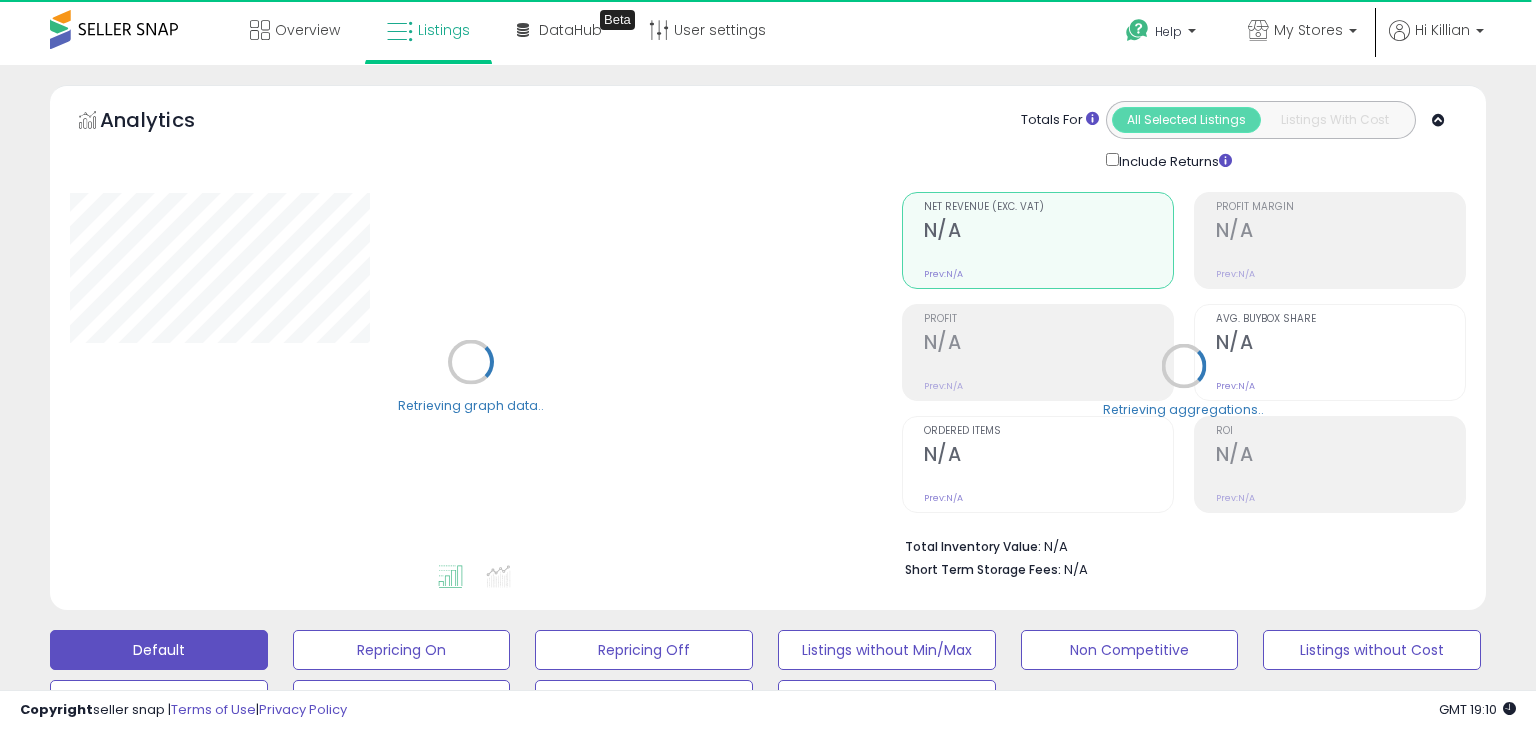 select on "**" 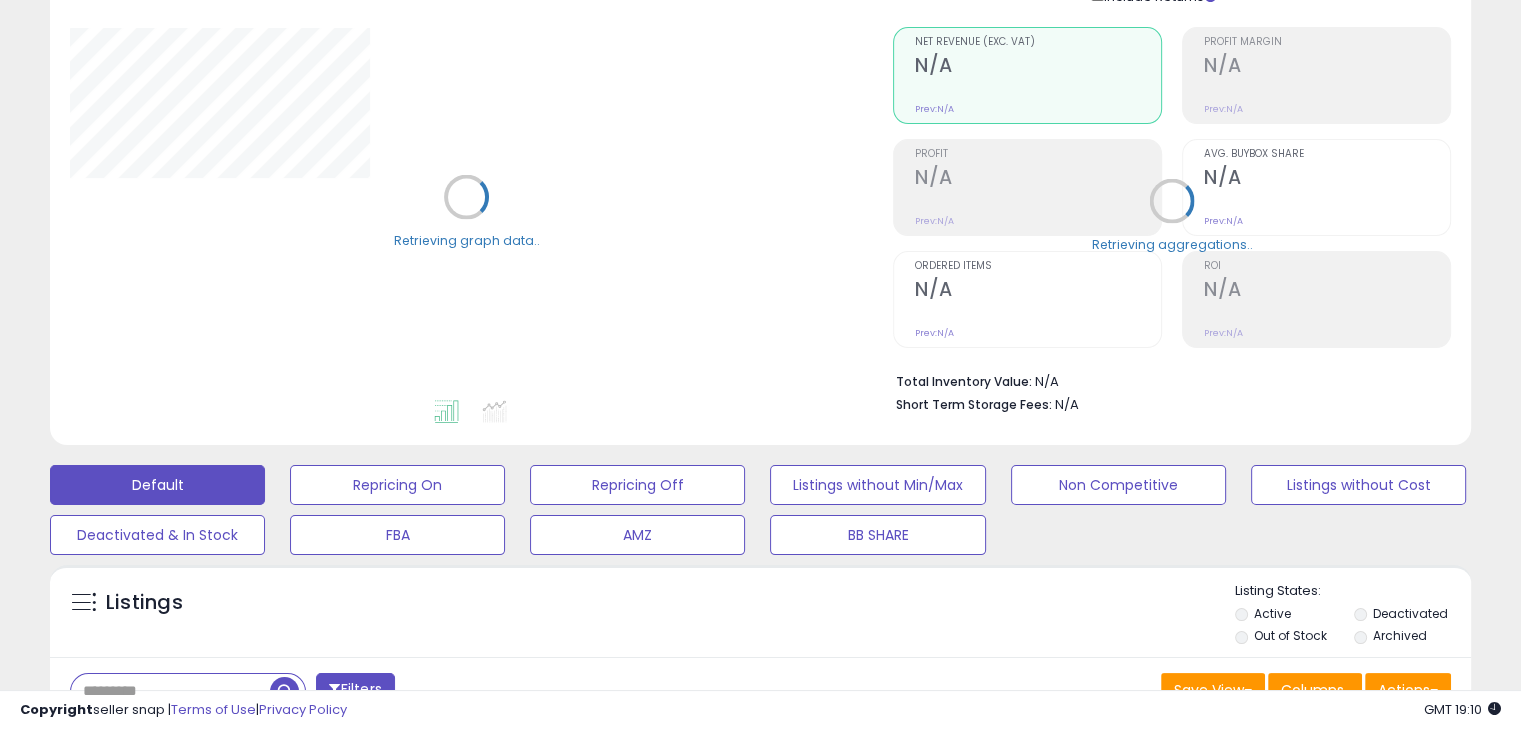 scroll, scrollTop: 200, scrollLeft: 0, axis: vertical 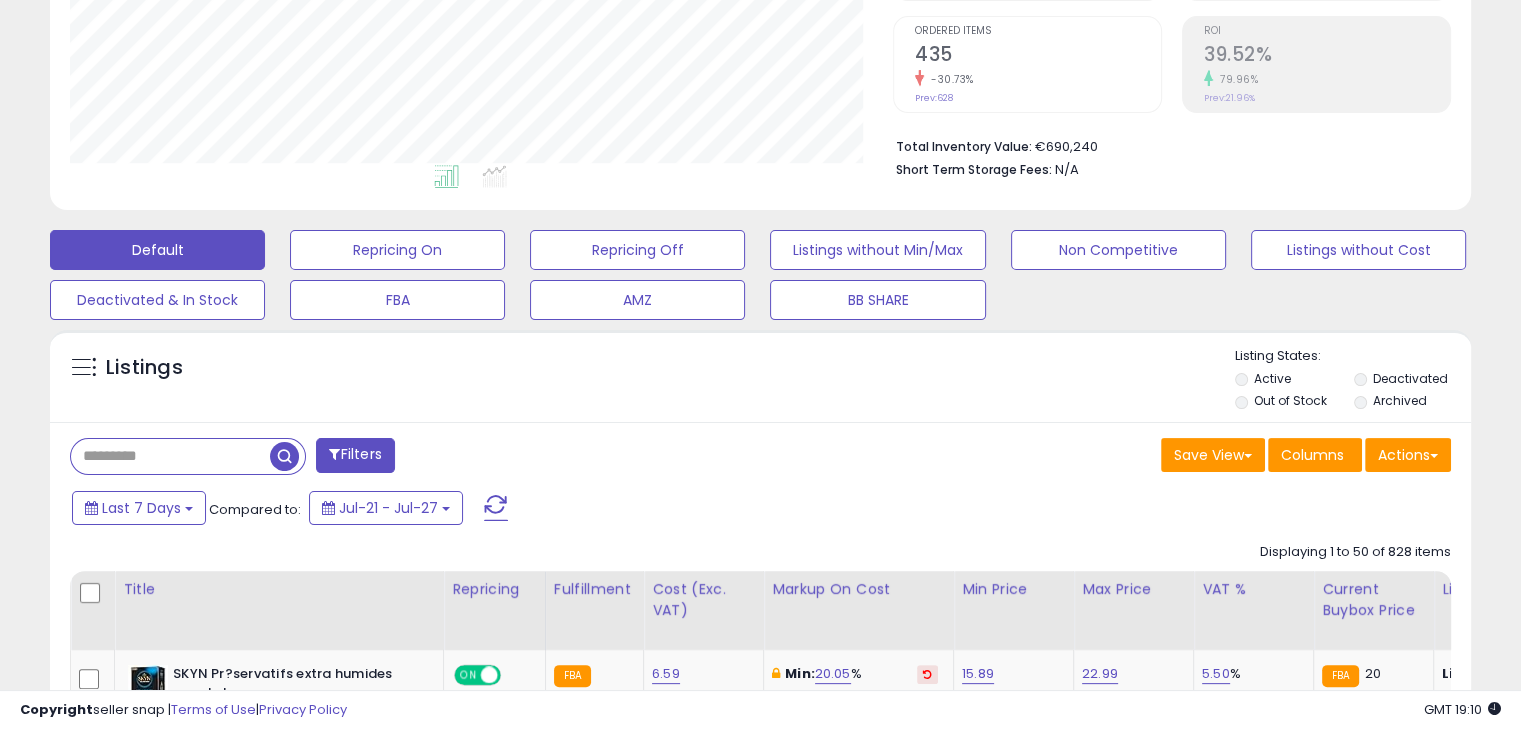 click at bounding box center [170, 456] 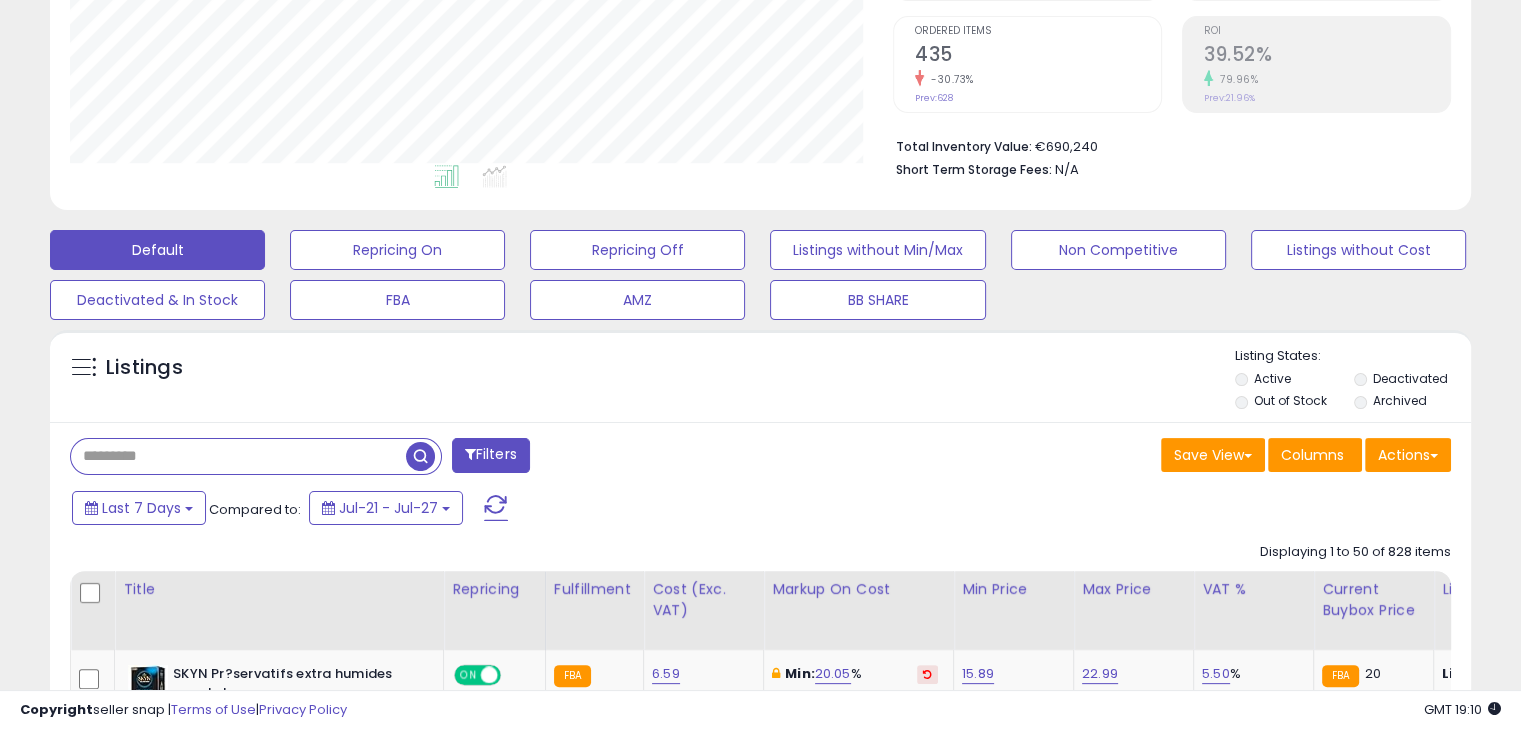 paste on "**********" 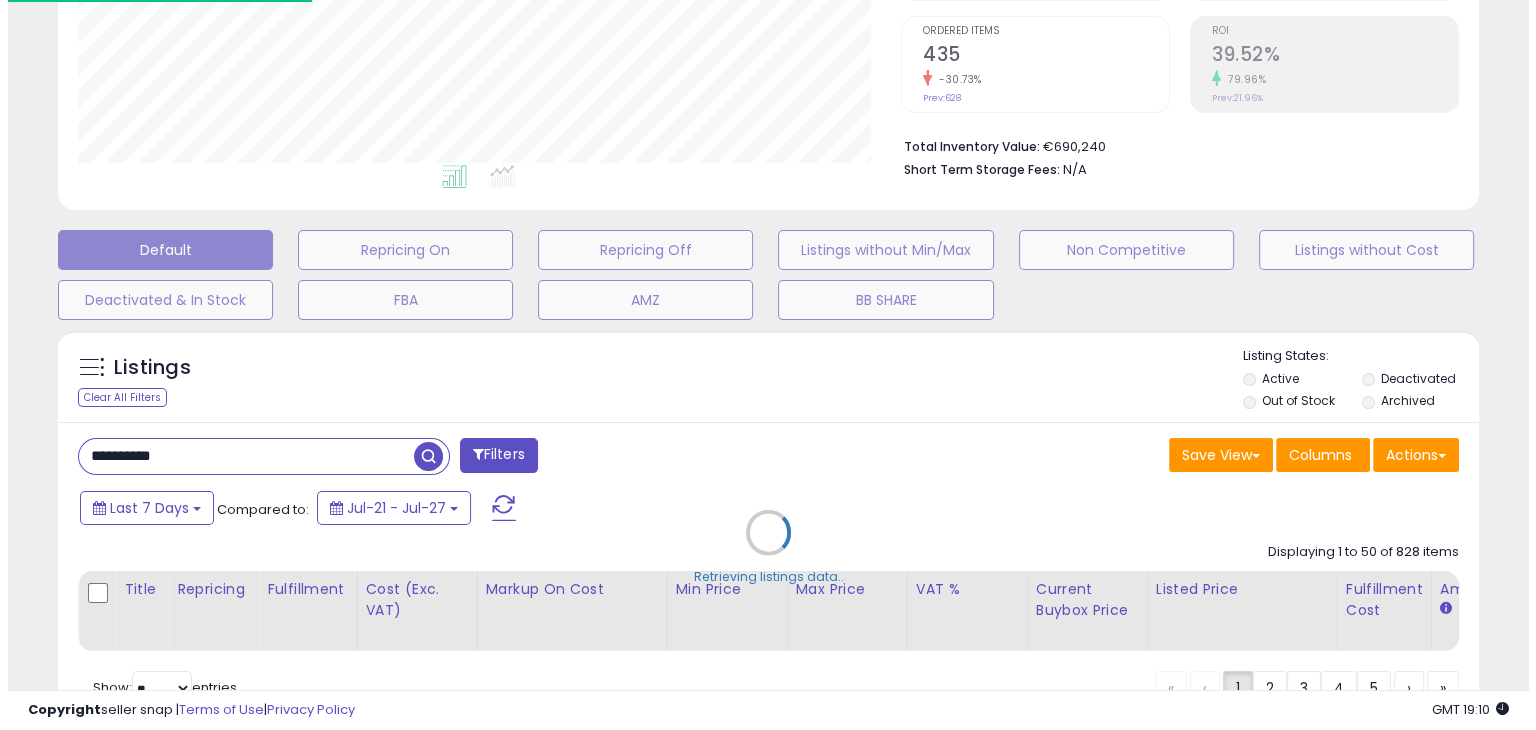 scroll, scrollTop: 999589, scrollLeft: 999168, axis: both 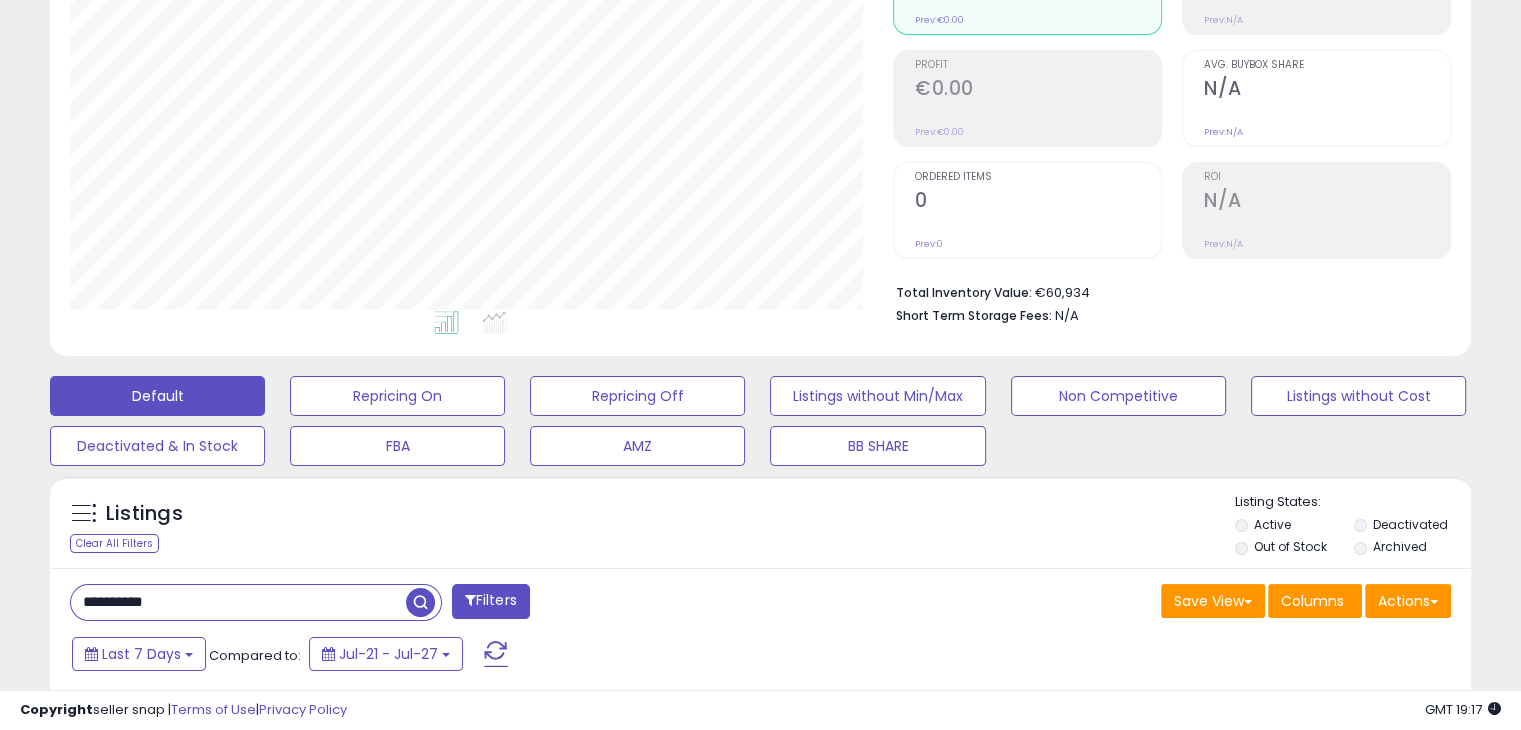 click on "**********" at bounding box center (238, 602) 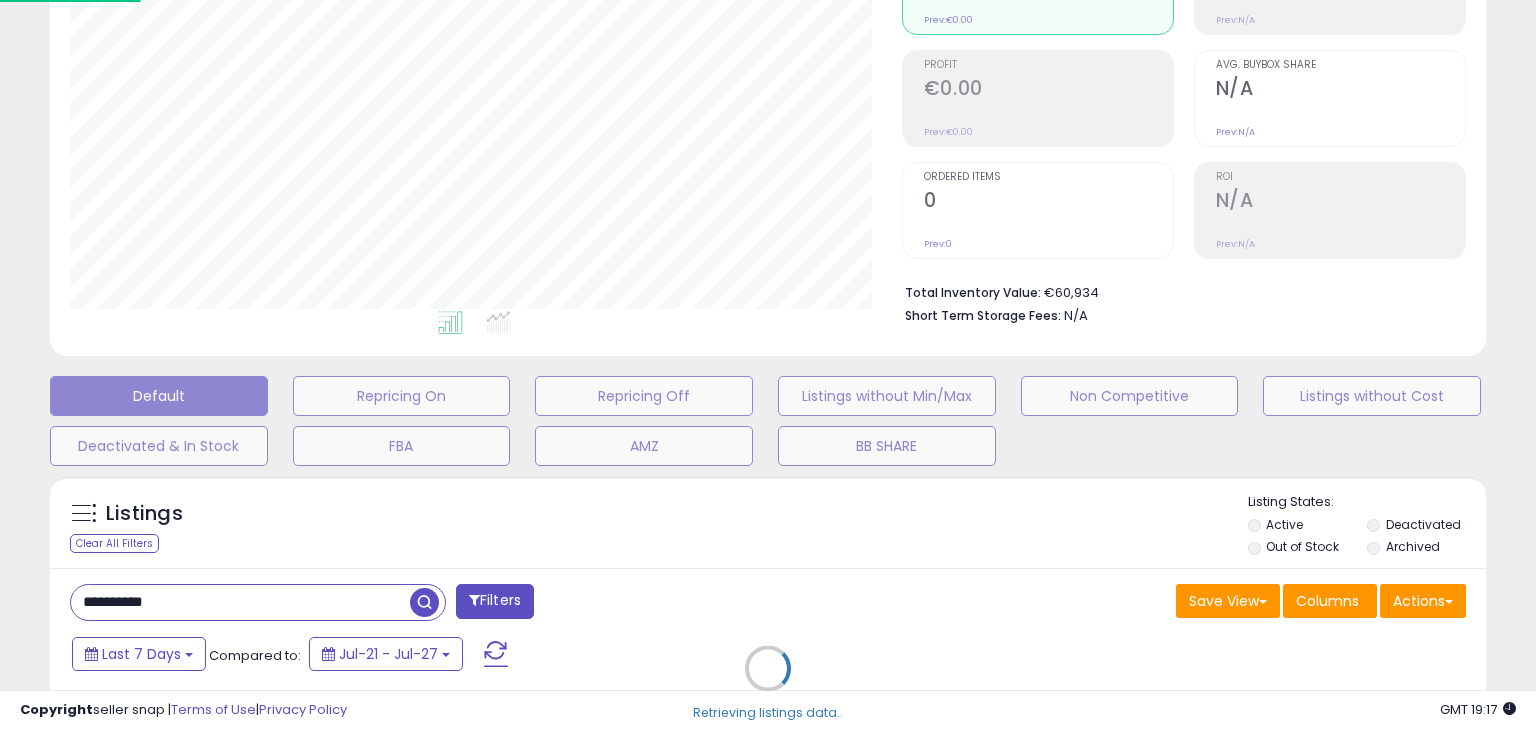 scroll, scrollTop: 999589, scrollLeft: 999168, axis: both 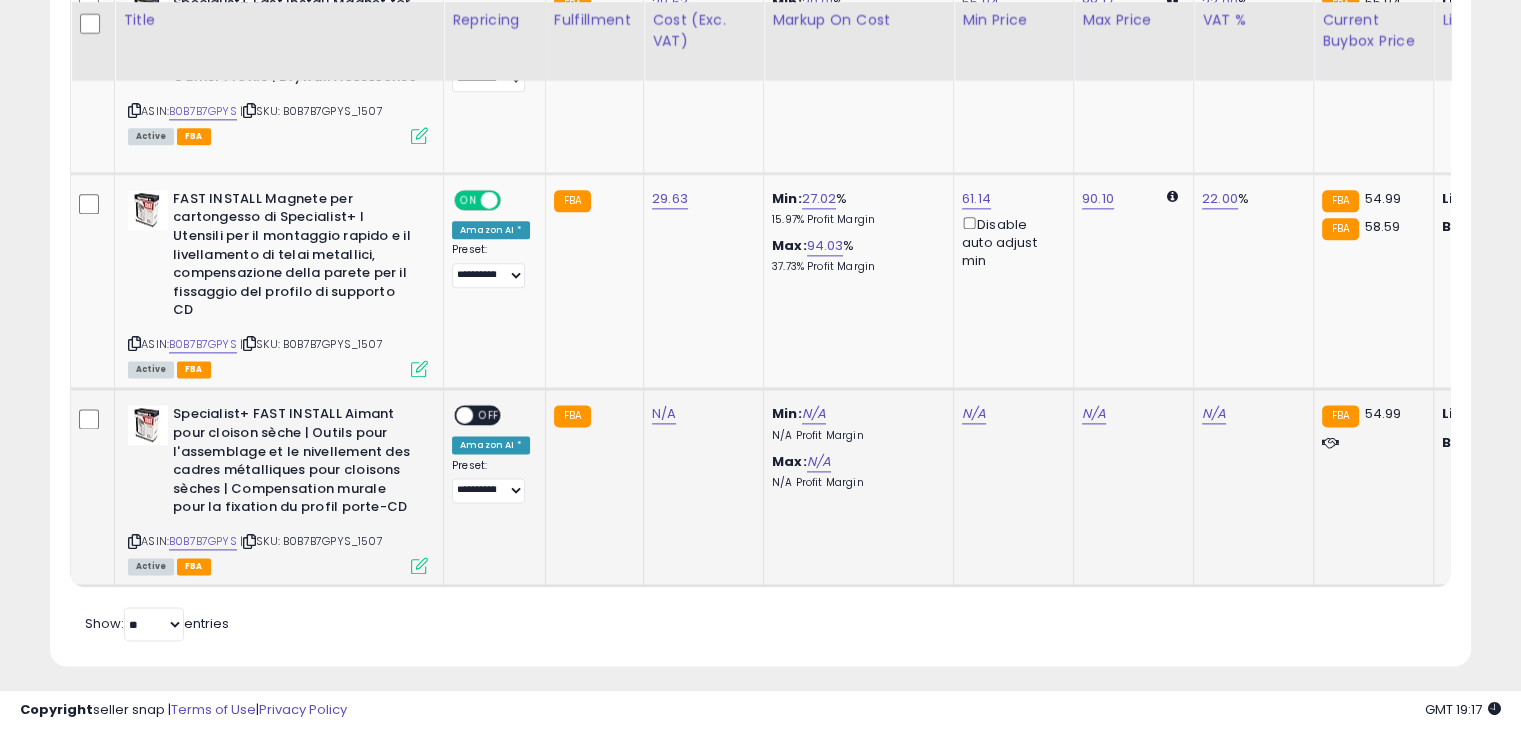 click at bounding box center (464, 415) 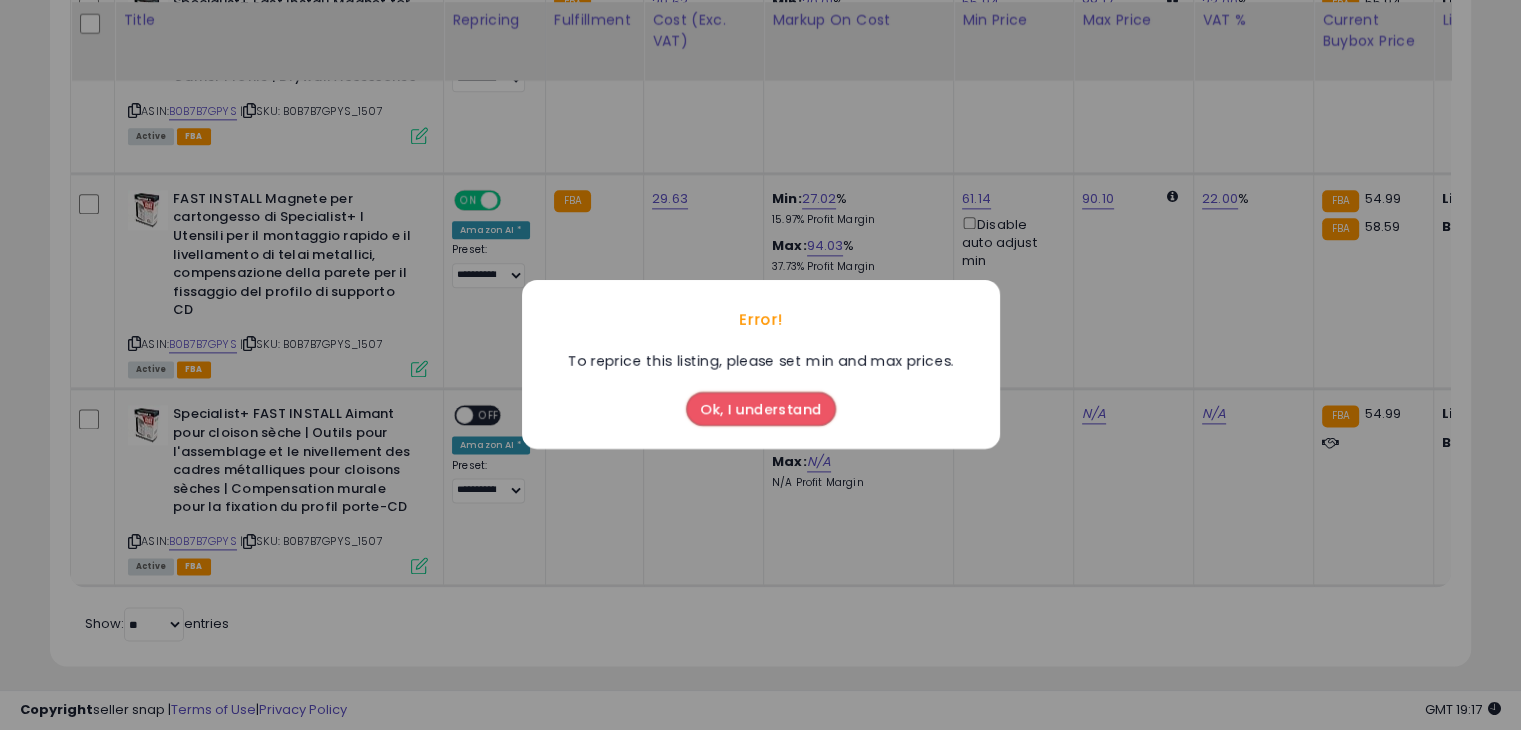 click on "Ok, I understand" at bounding box center [761, 410] 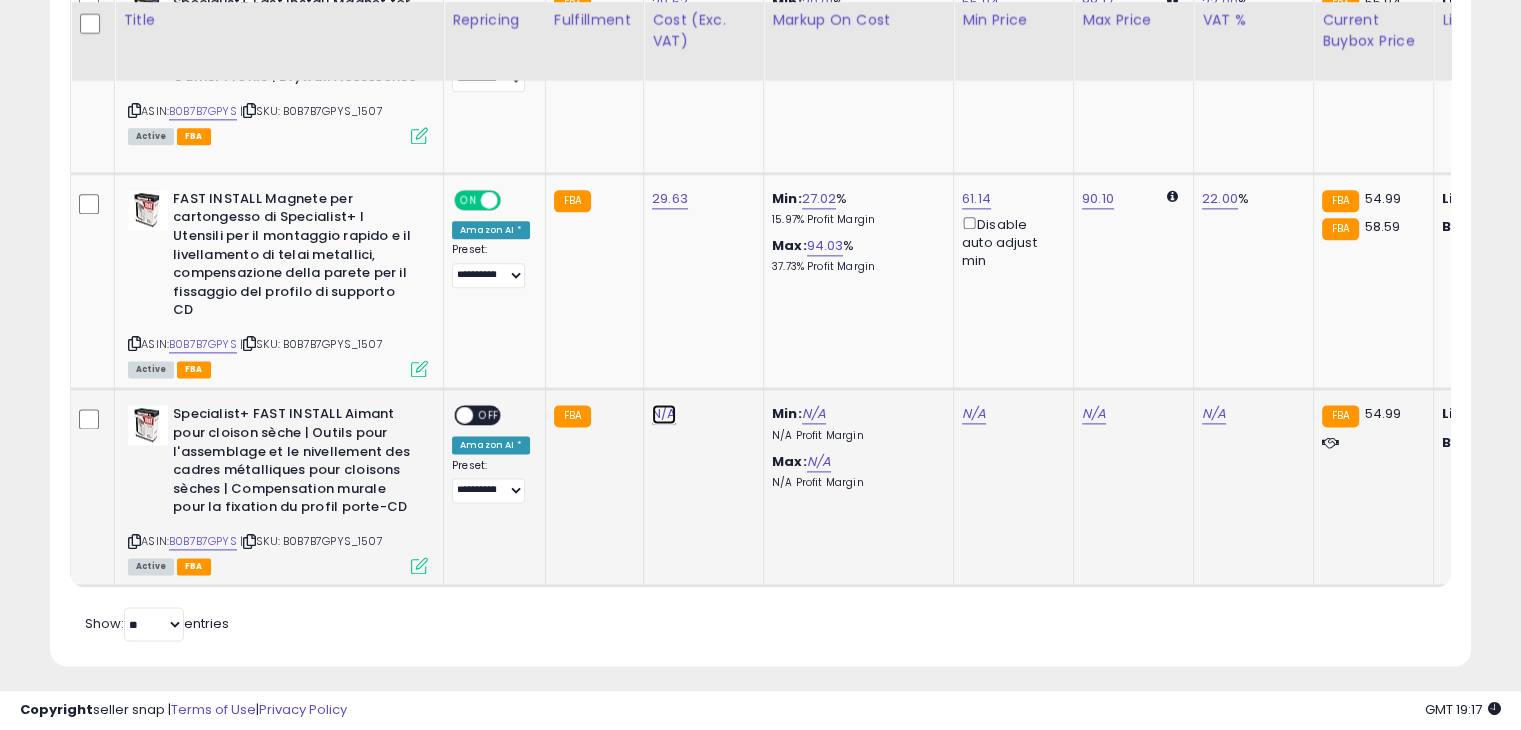 click on "N/A" at bounding box center (664, 414) 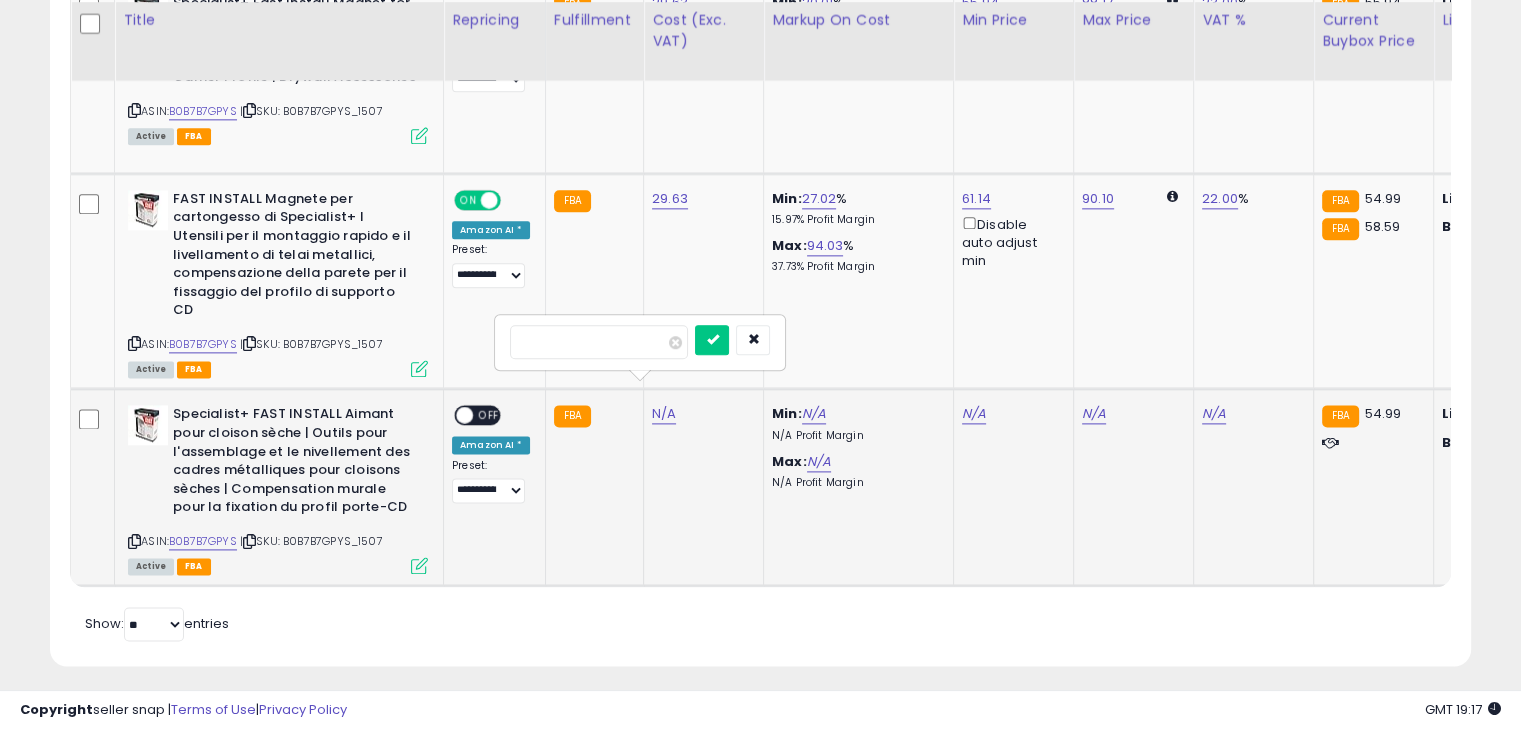 scroll, scrollTop: 0, scrollLeft: 7, axis: horizontal 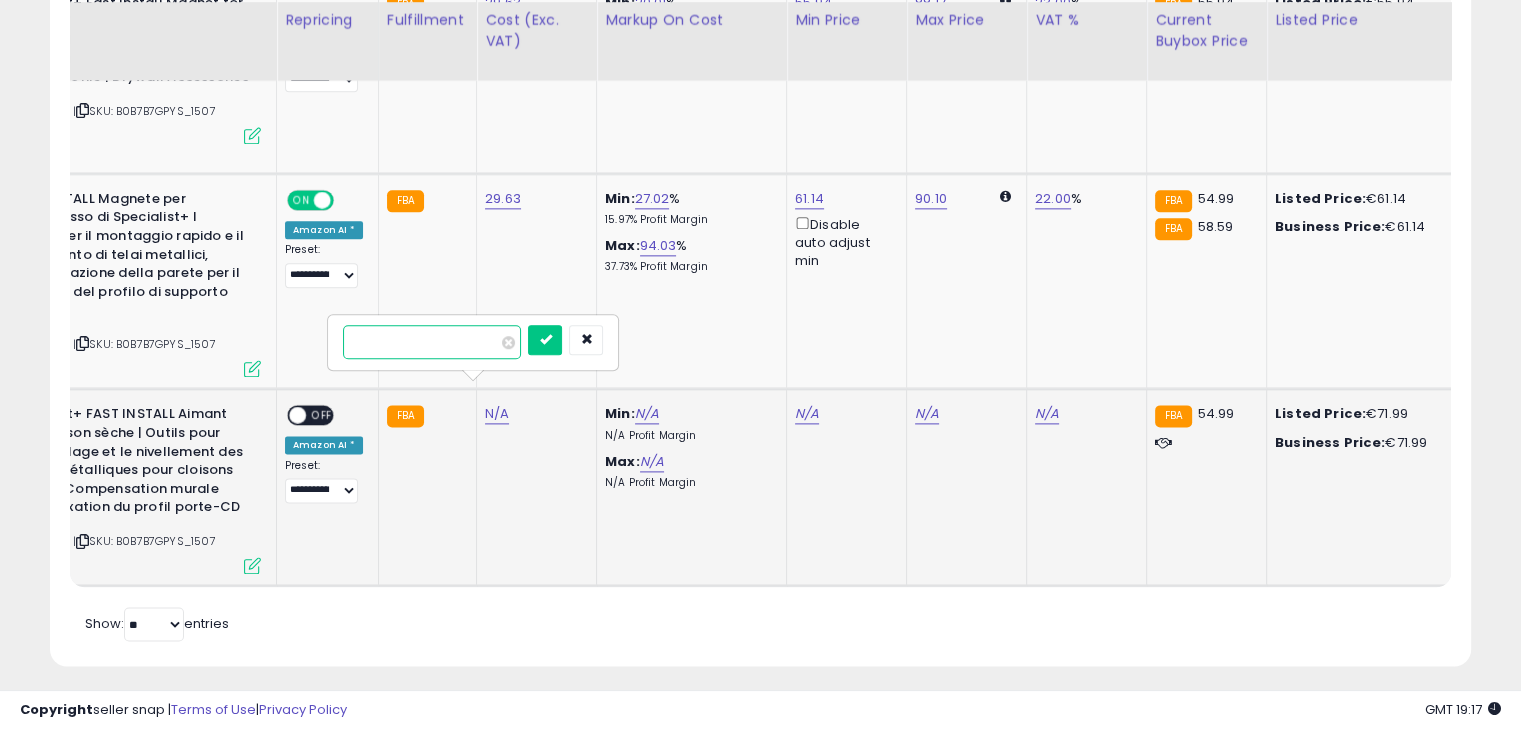 click at bounding box center (432, 342) 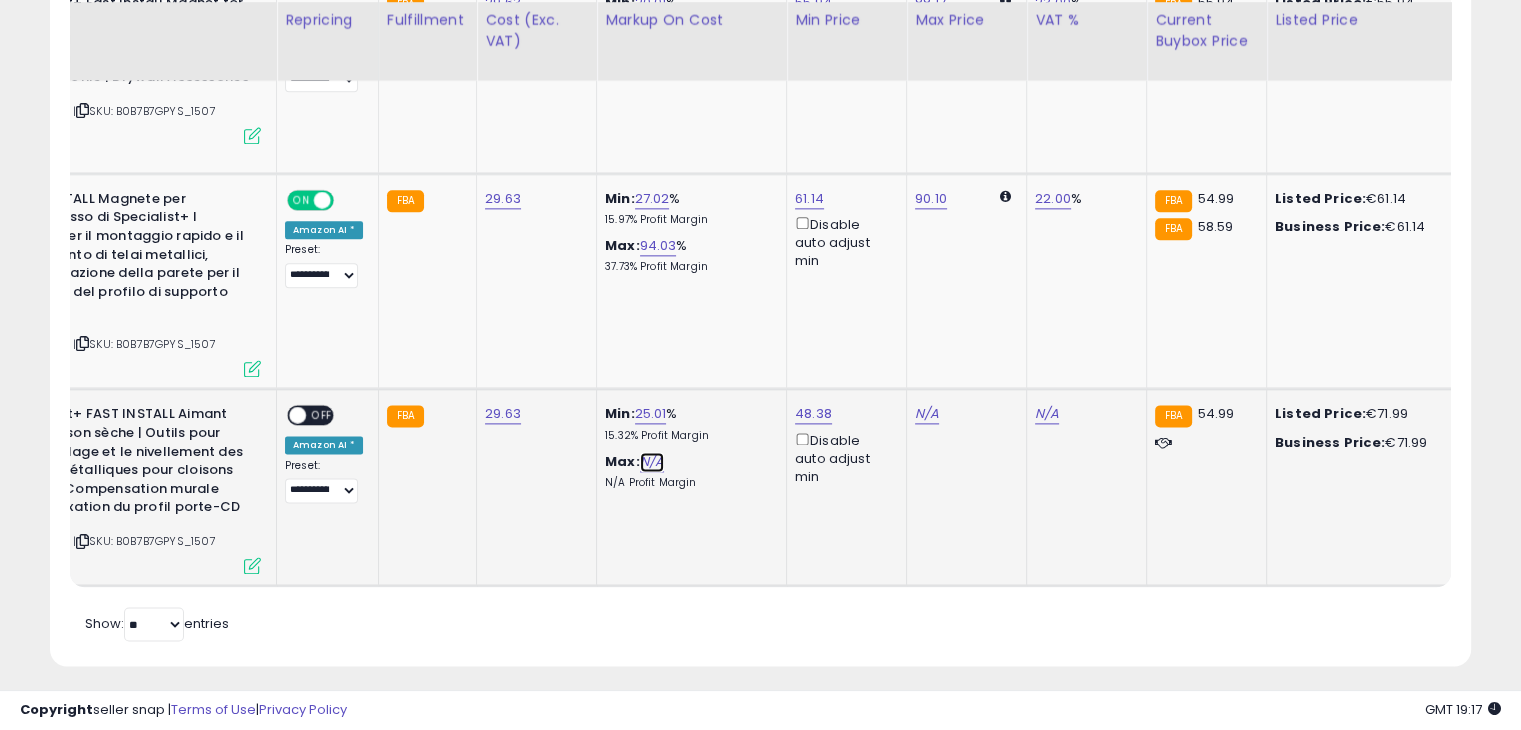 click on "N/A" at bounding box center (652, 462) 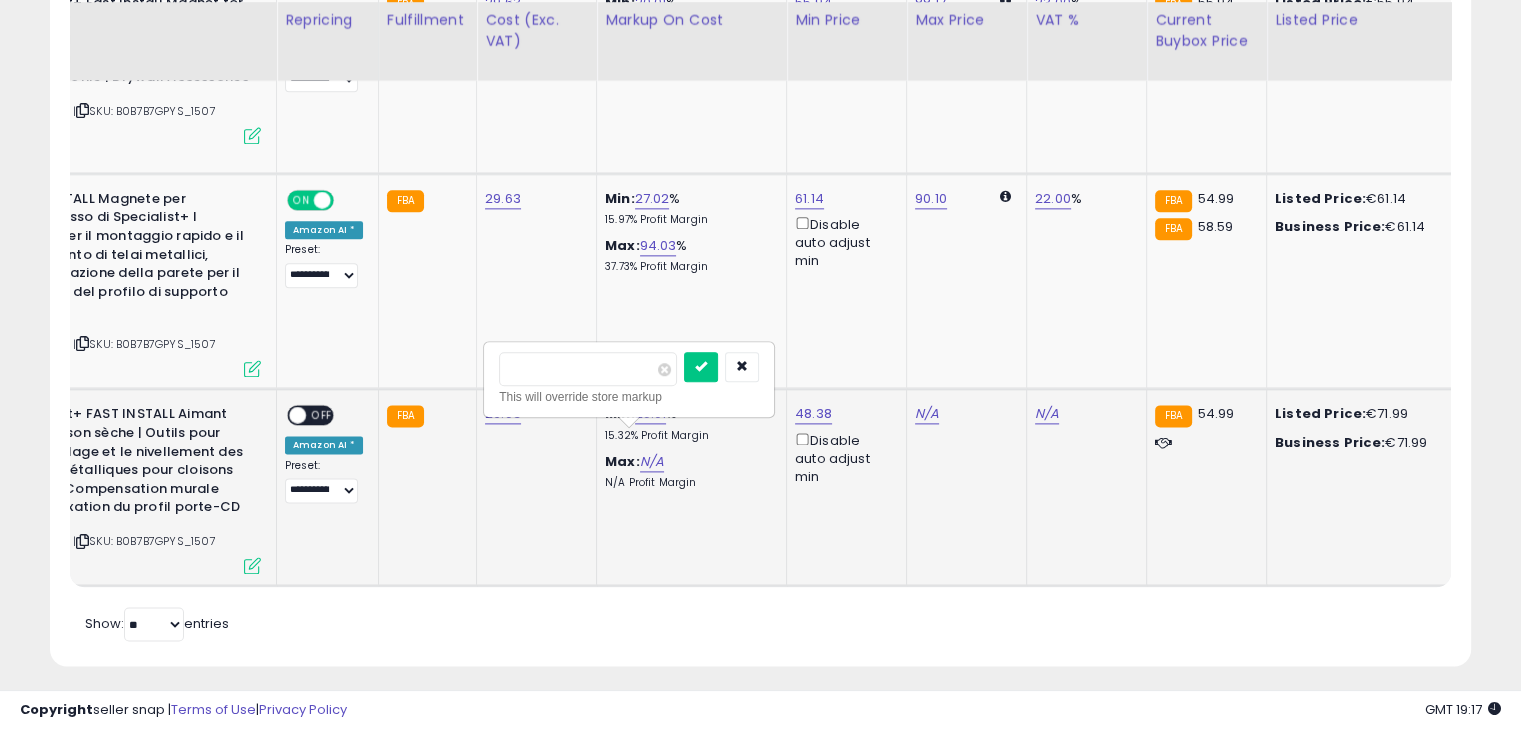 type on "**" 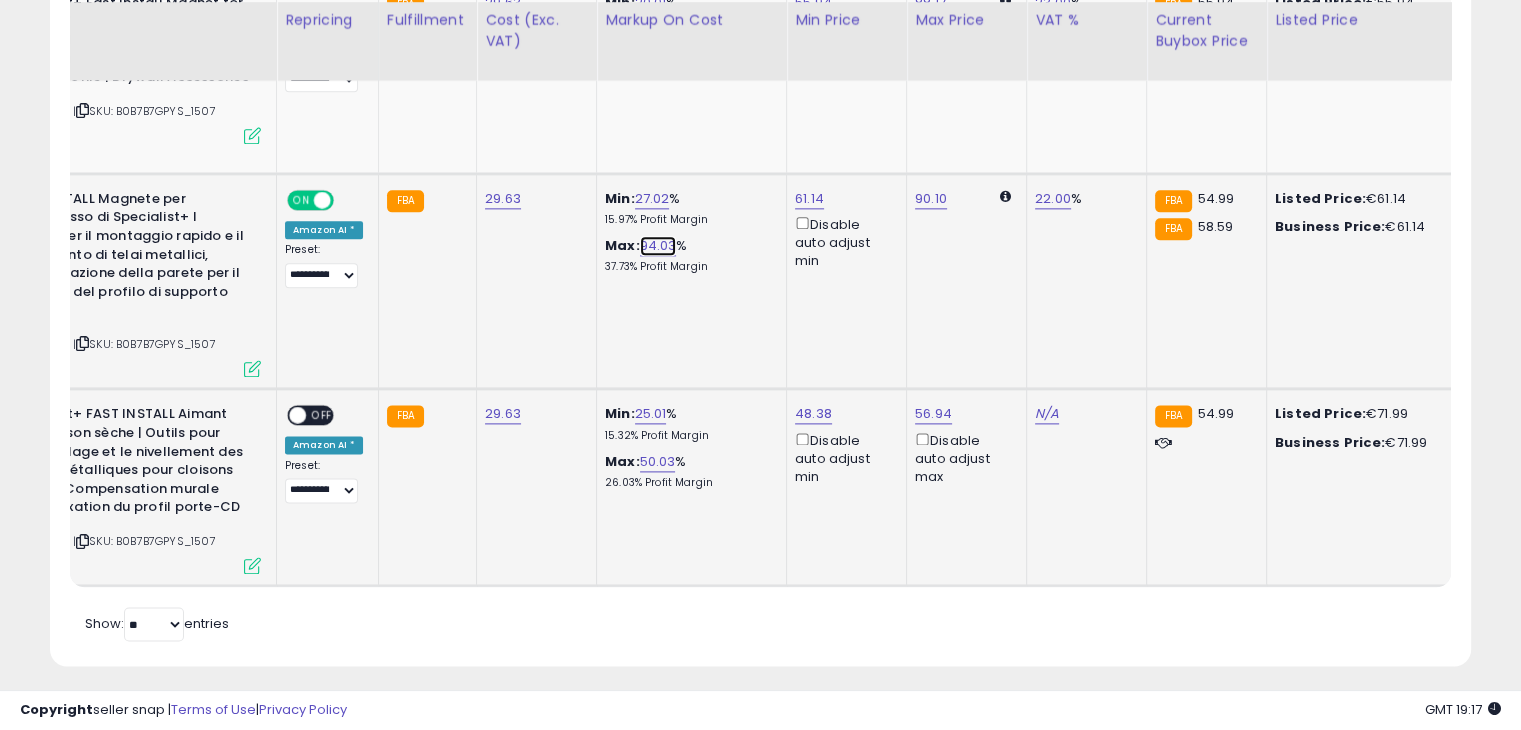 click on "94.03" at bounding box center [658, 246] 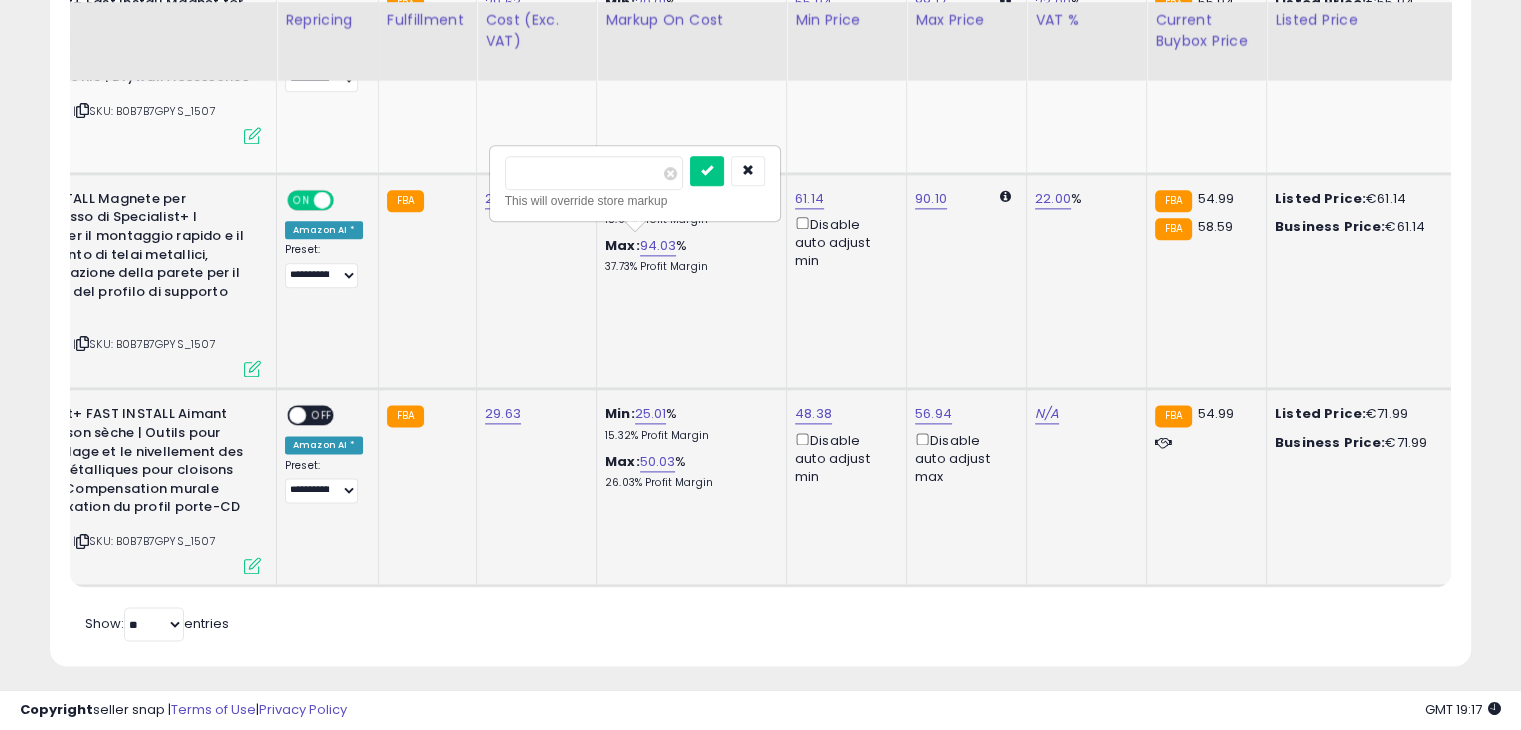 click on "*****" at bounding box center (594, 173) 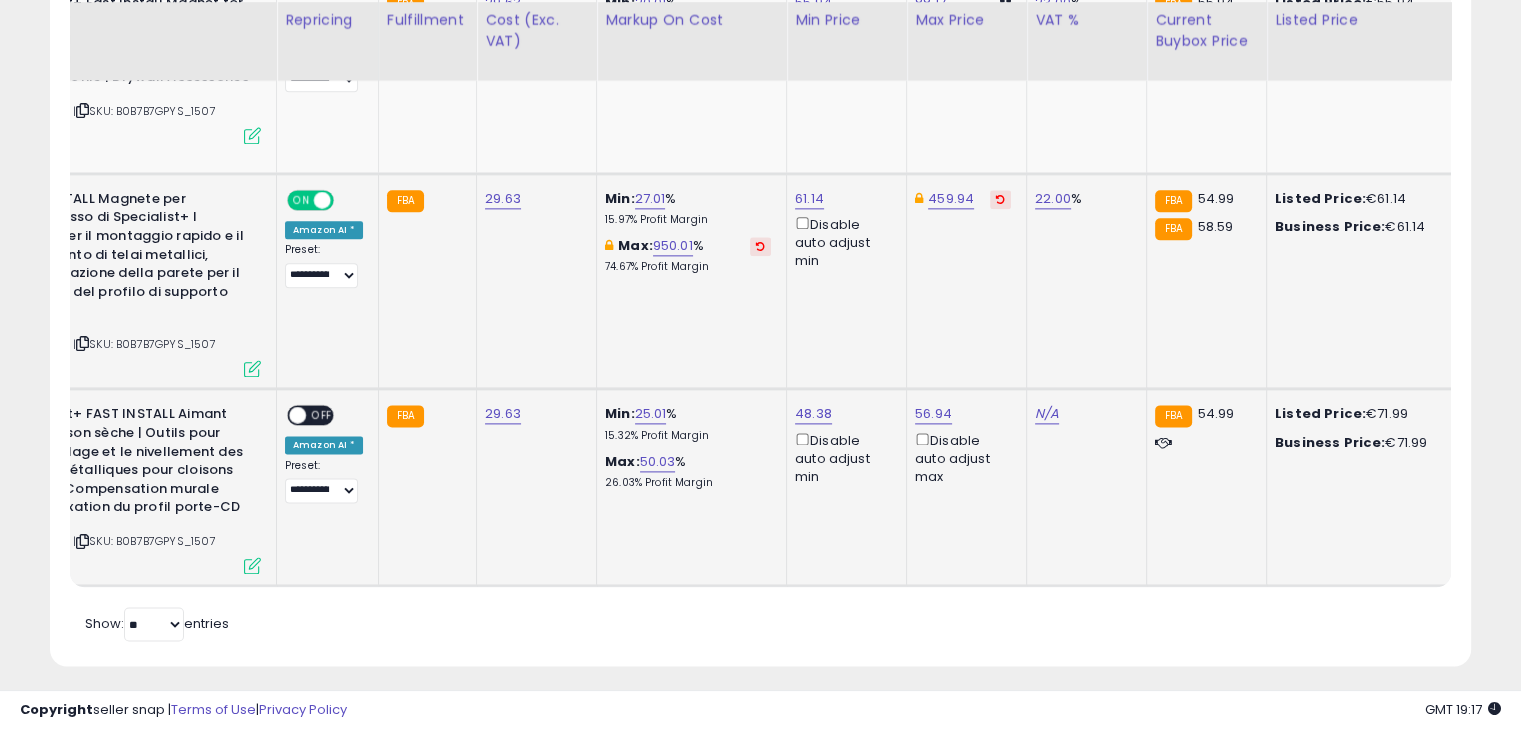 click on "OFF" at bounding box center [322, 415] 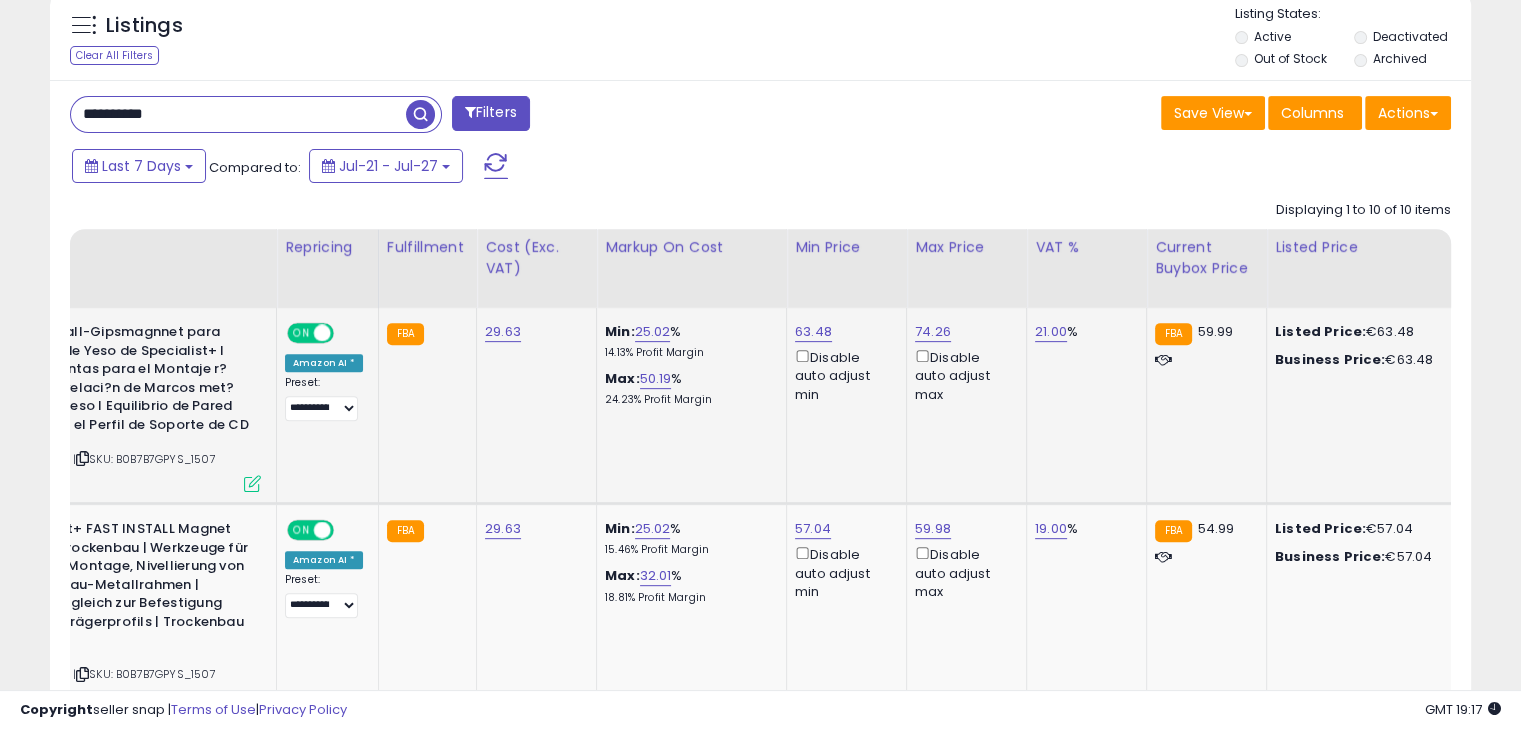 scroll, scrollTop: 724, scrollLeft: 0, axis: vertical 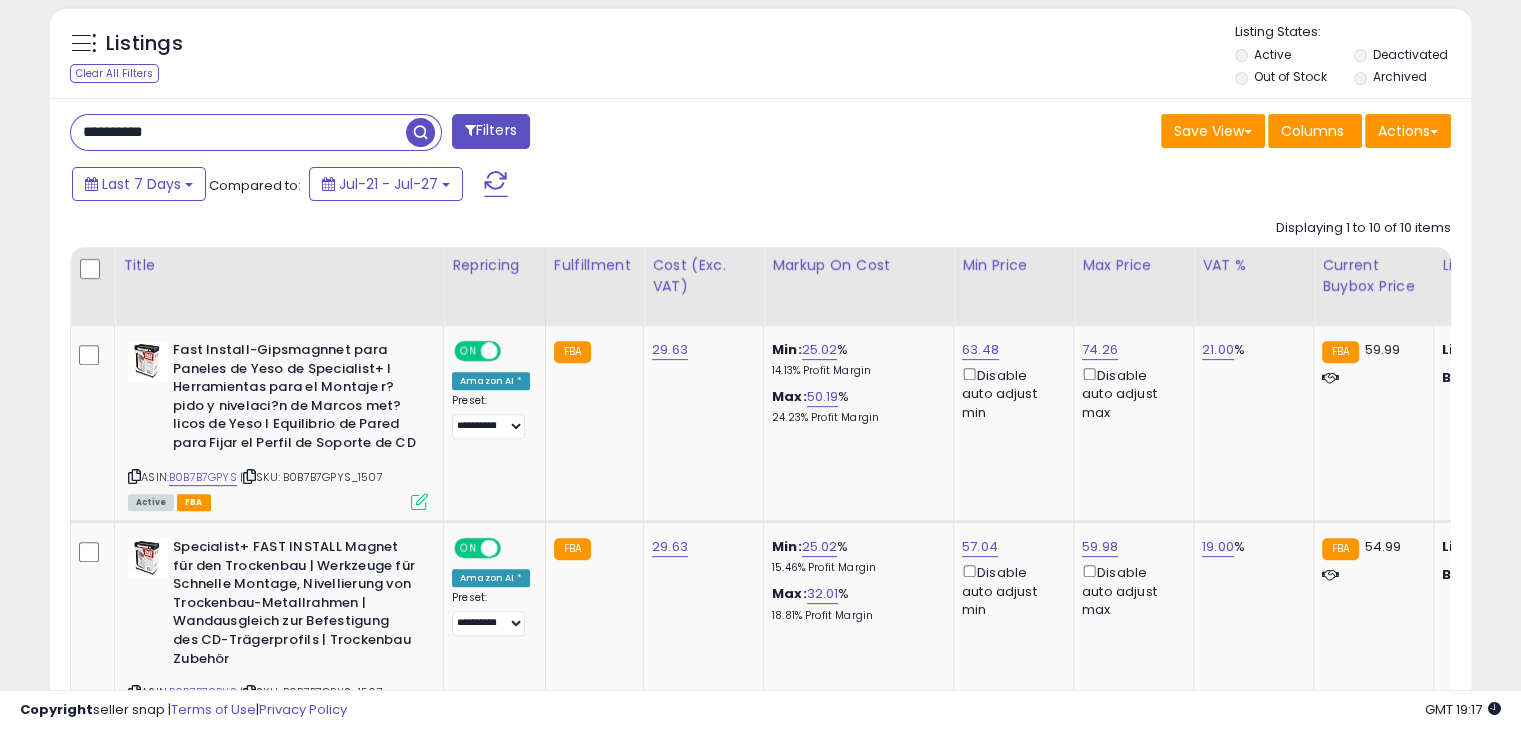 click 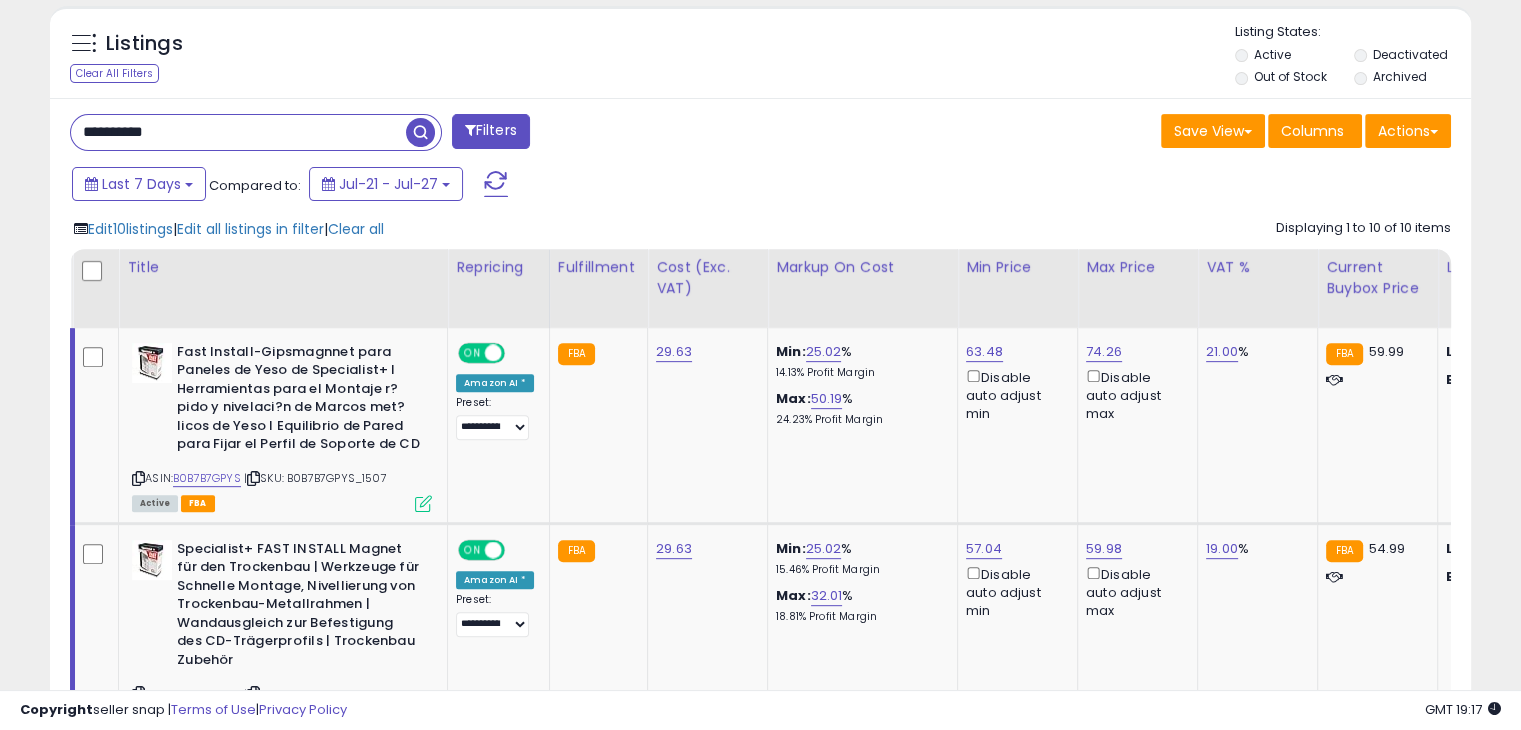 click on "Edit  10  listings   |  Edit all listings in filter  |  Clear all
Displaying 1 to 10 of 10 items
Title
Repricing
Fulfillment ROI" 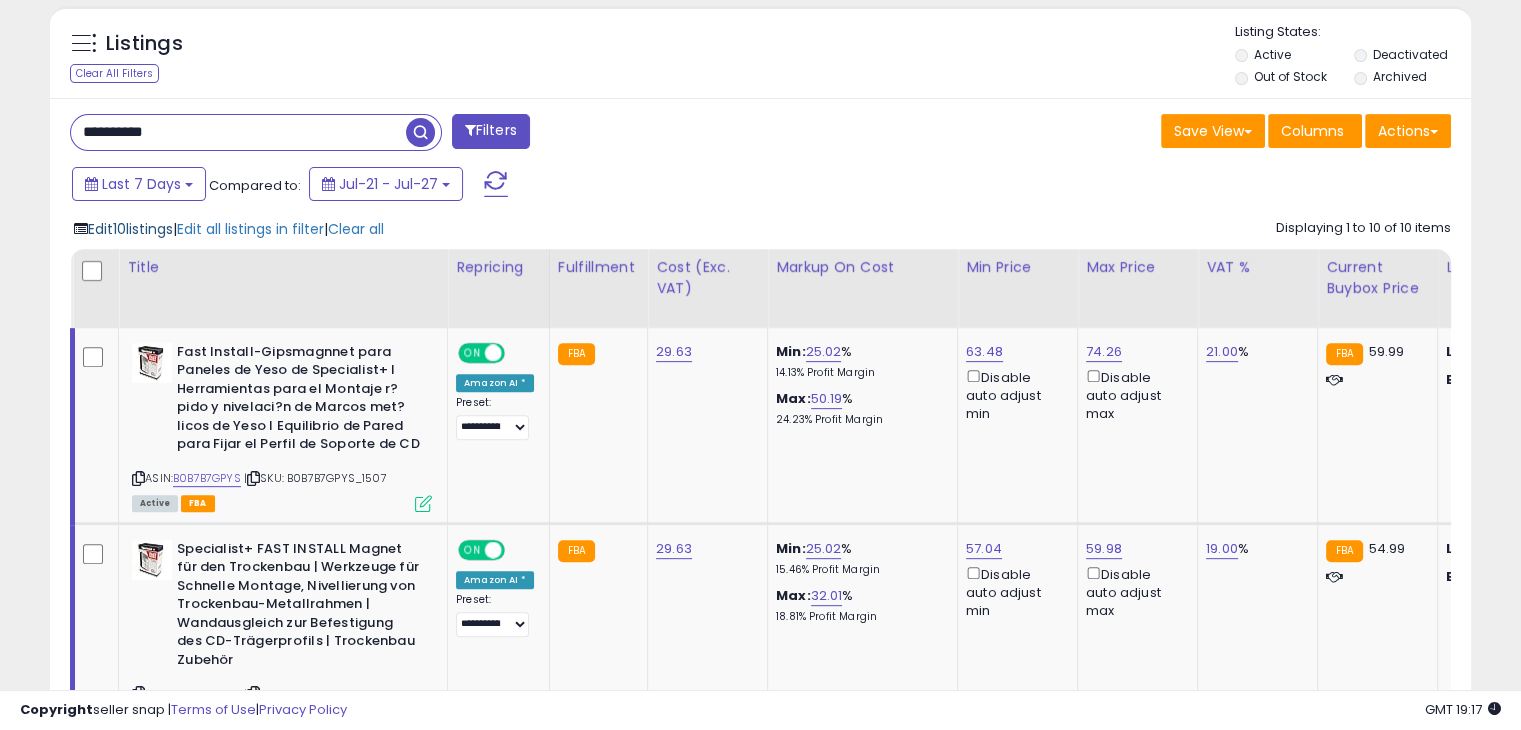 click on "Edit  10  listings" at bounding box center (130, 229) 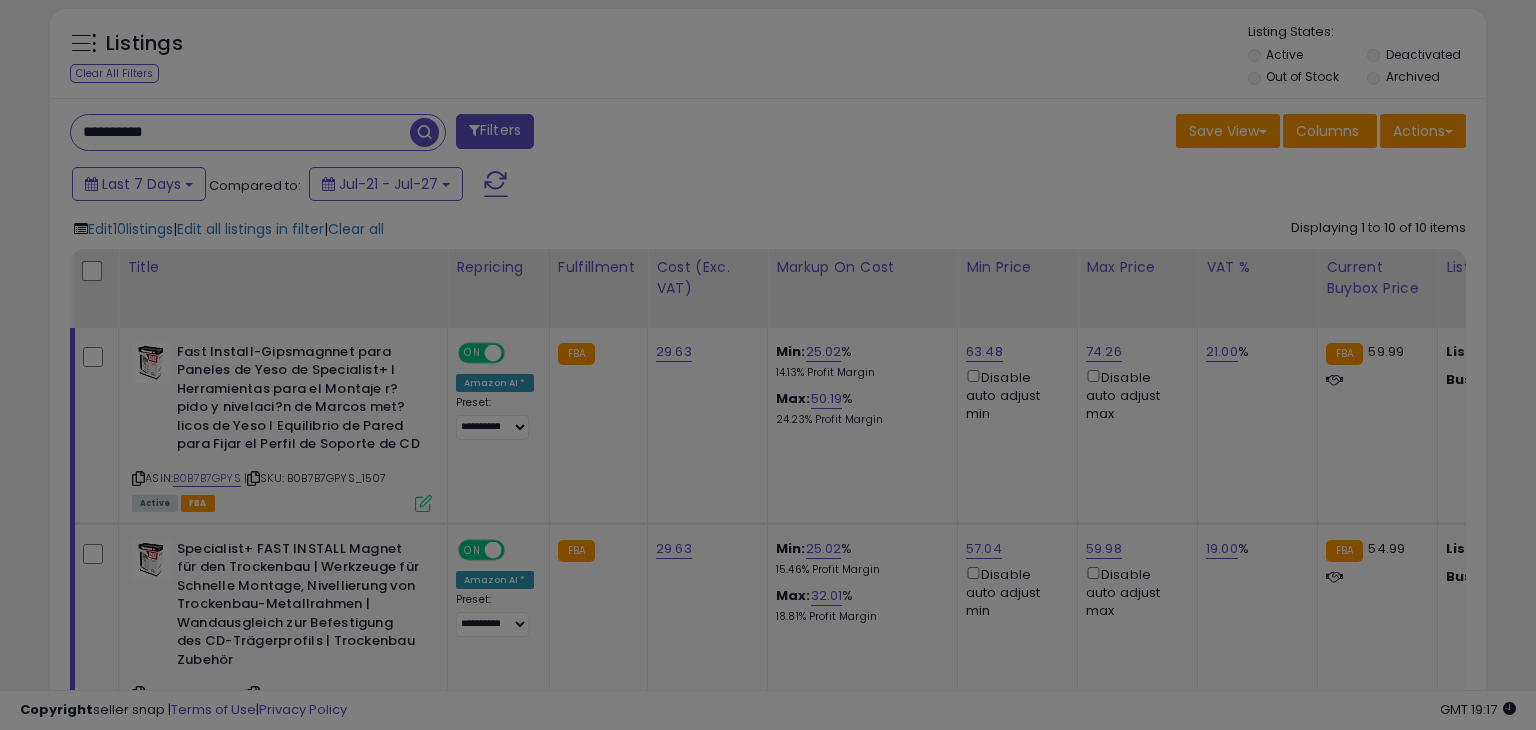 scroll, scrollTop: 999589, scrollLeft: 999168, axis: both 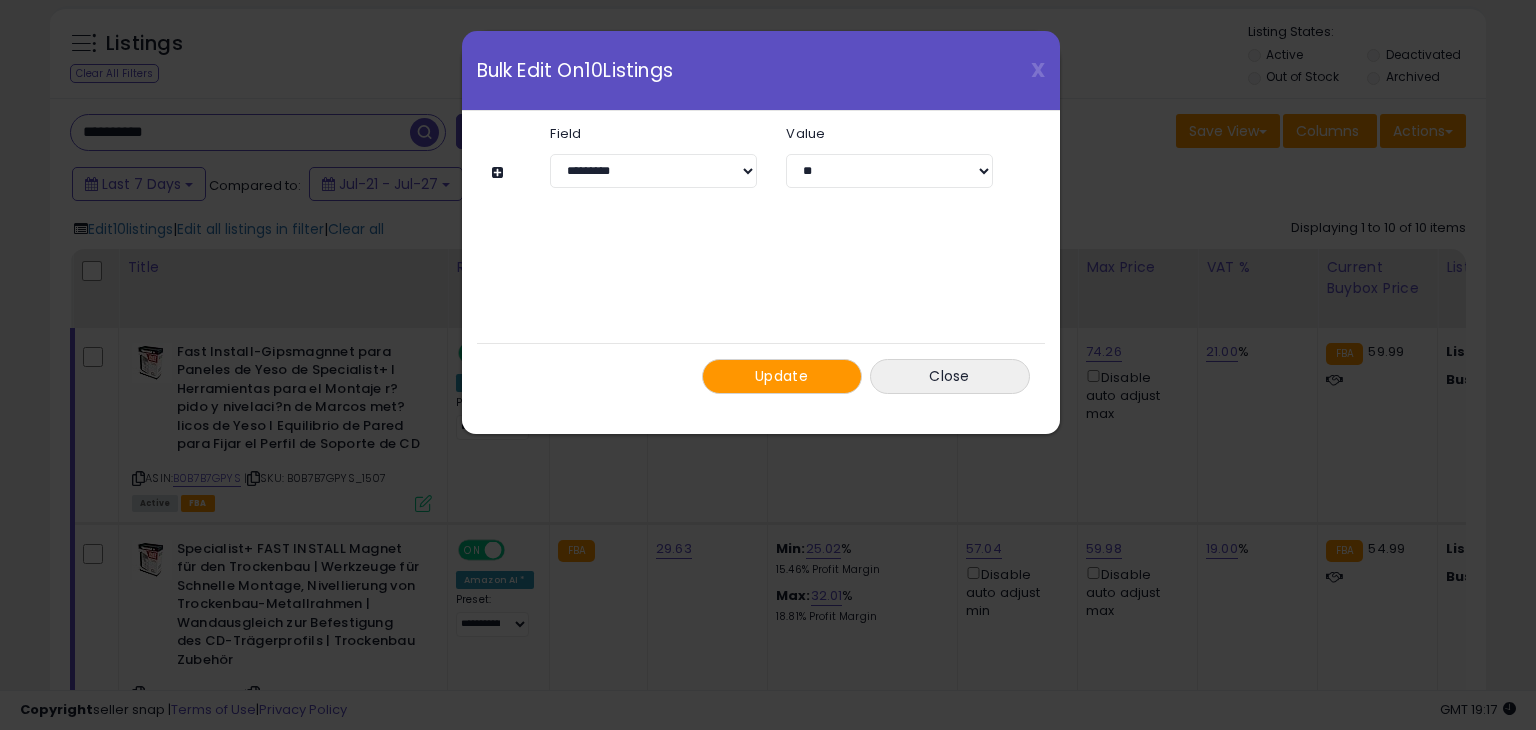 click on "**********" 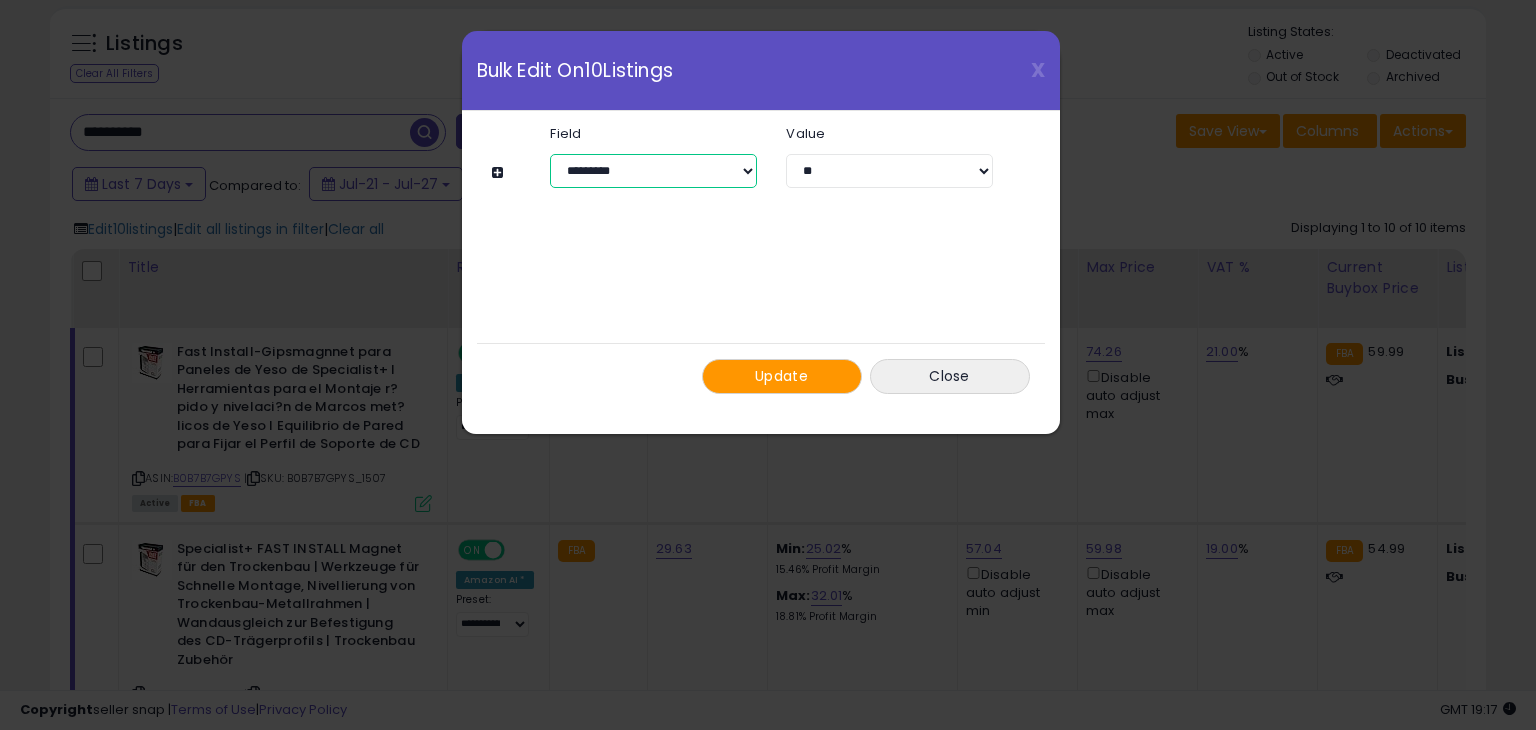 click on "**********" at bounding box center [653, 171] 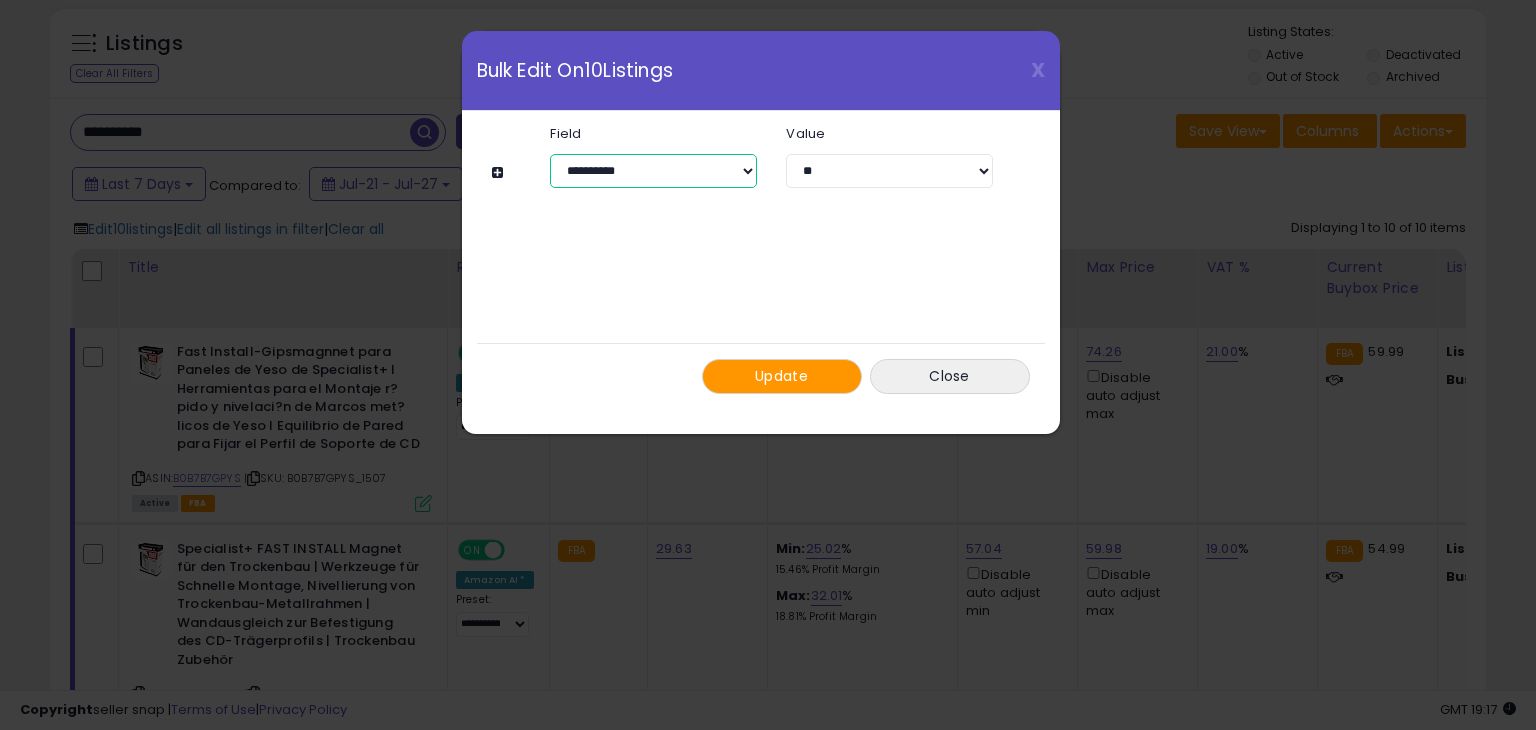 click on "**********" at bounding box center [653, 171] 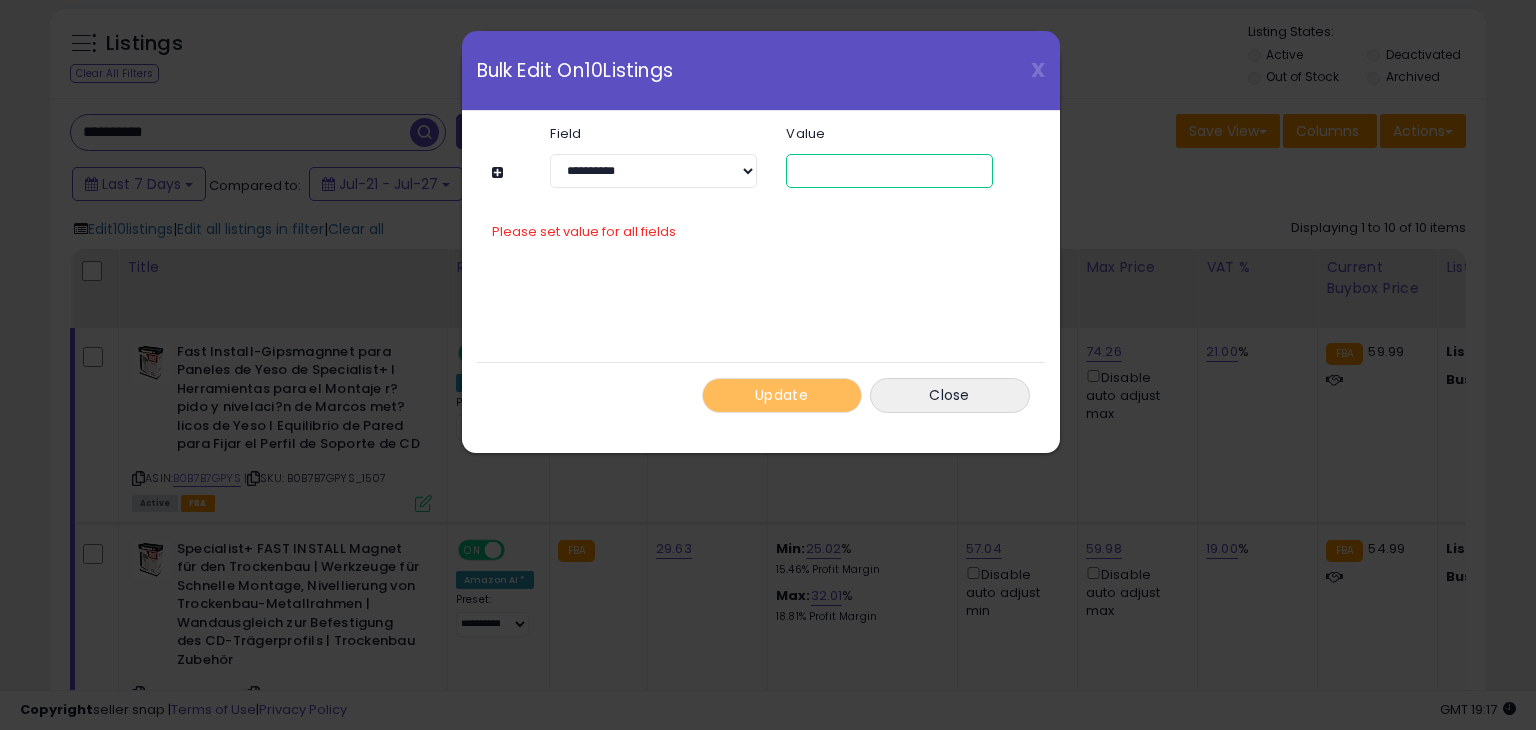 click at bounding box center [889, 171] 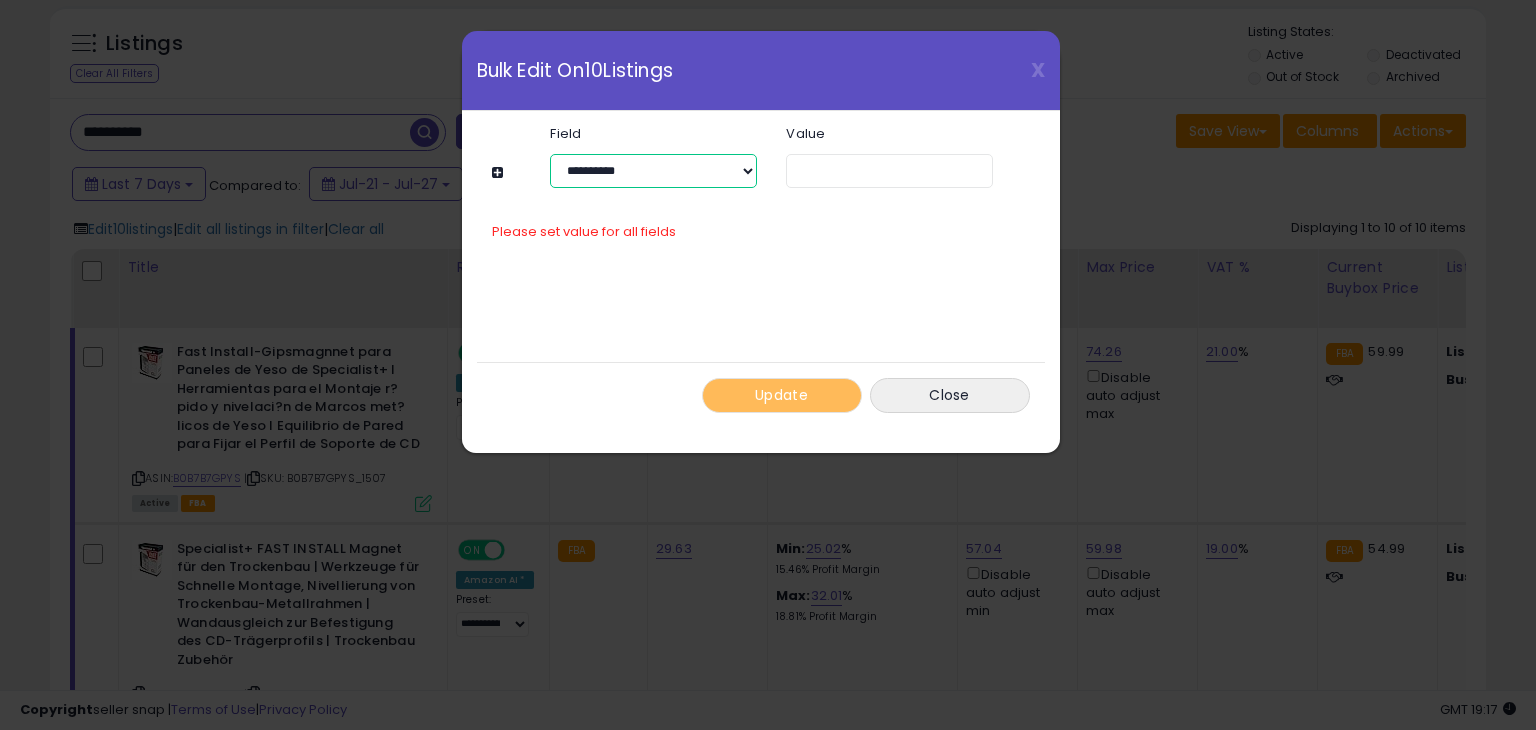 drag, startPoint x: 650, startPoint y: 170, endPoint x: 648, endPoint y: 183, distance: 13.152946 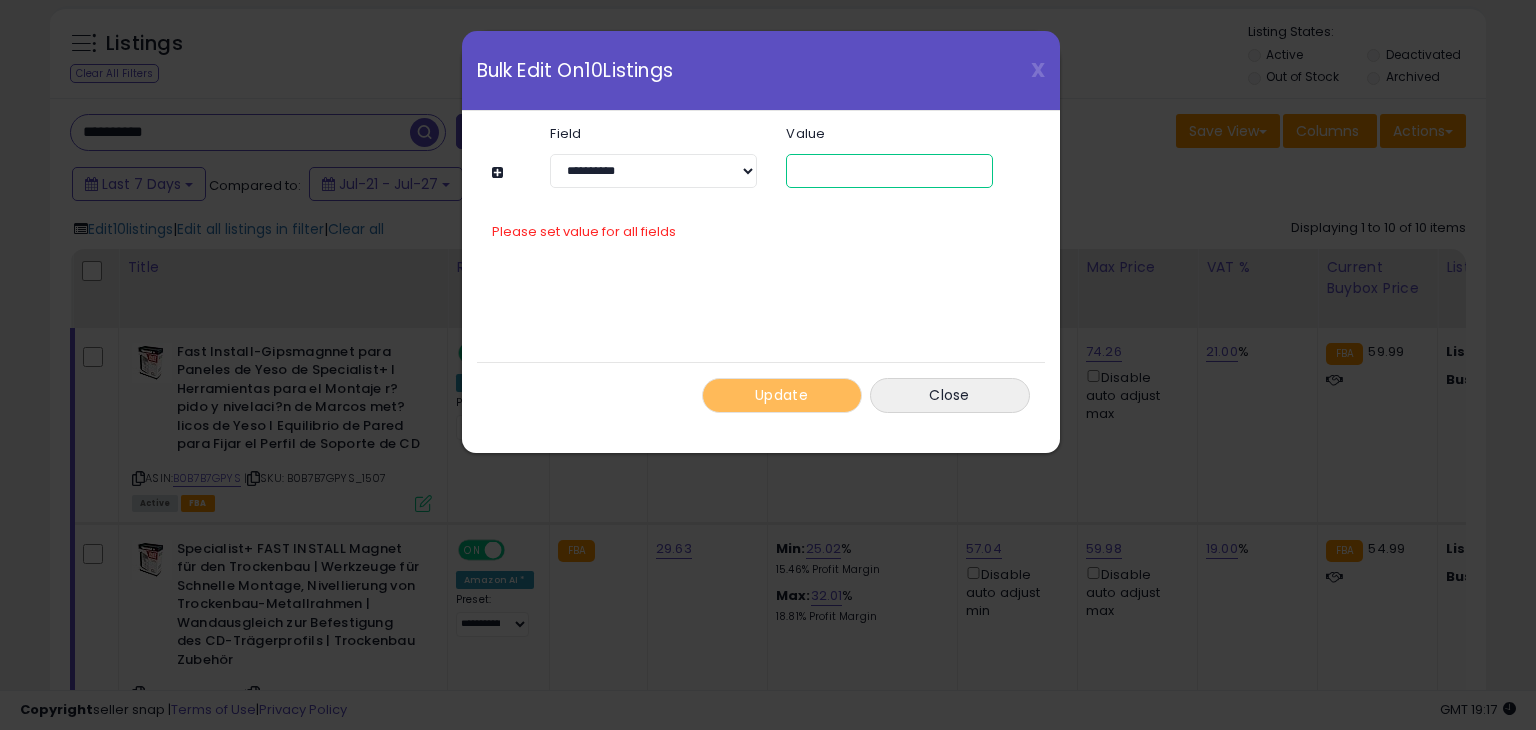 click at bounding box center [889, 171] 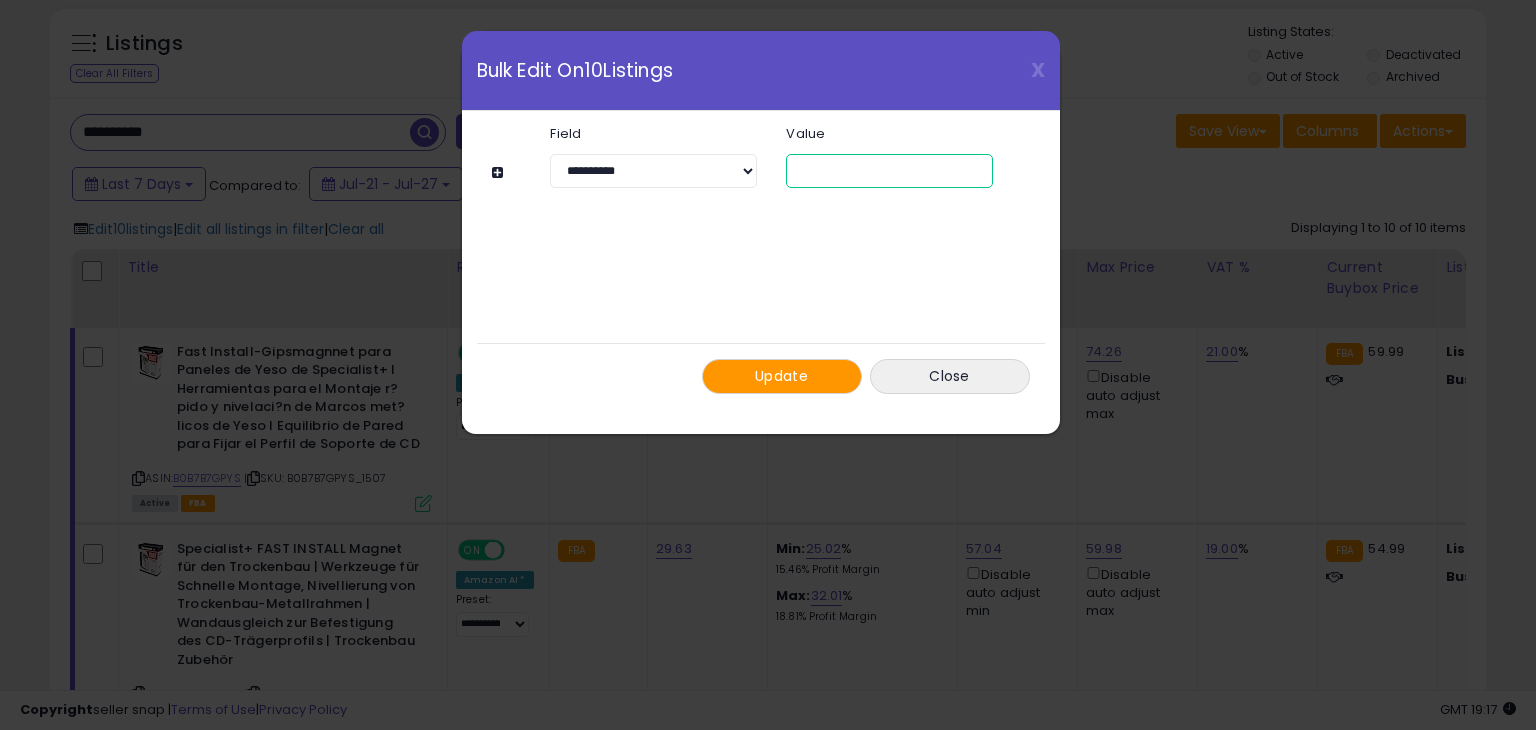 type on "**" 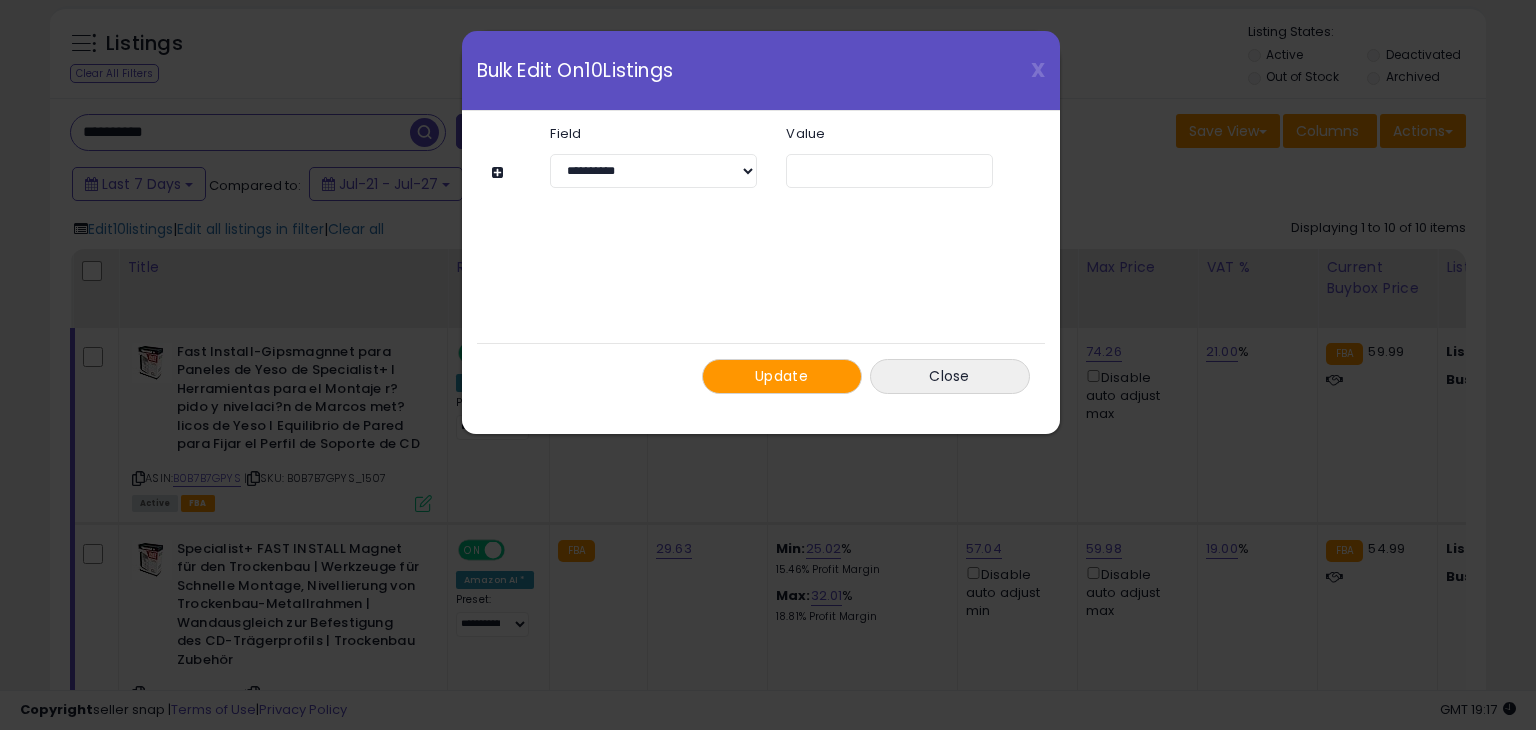 click on "**********" at bounding box center [761, 260] 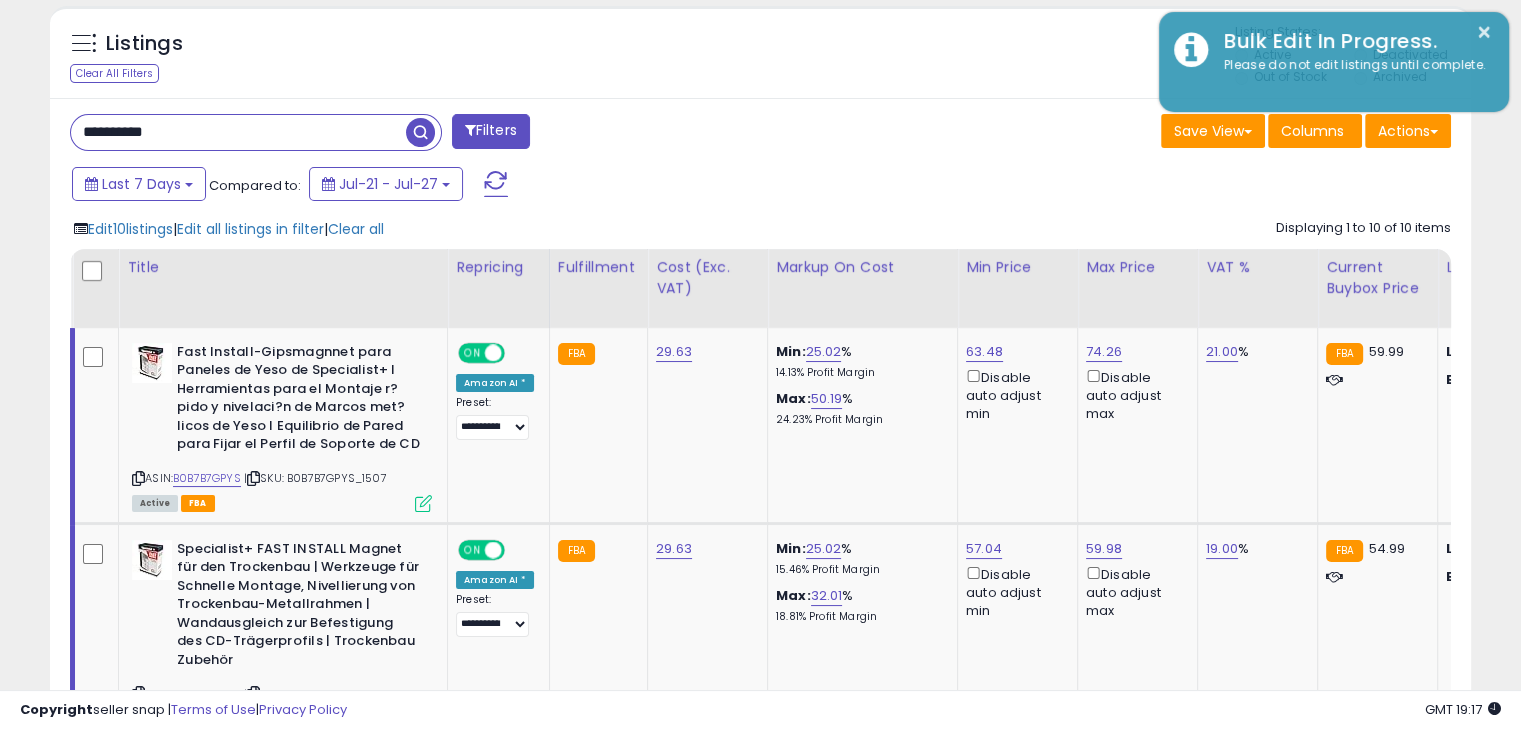 scroll, scrollTop: 409, scrollLeft: 822, axis: both 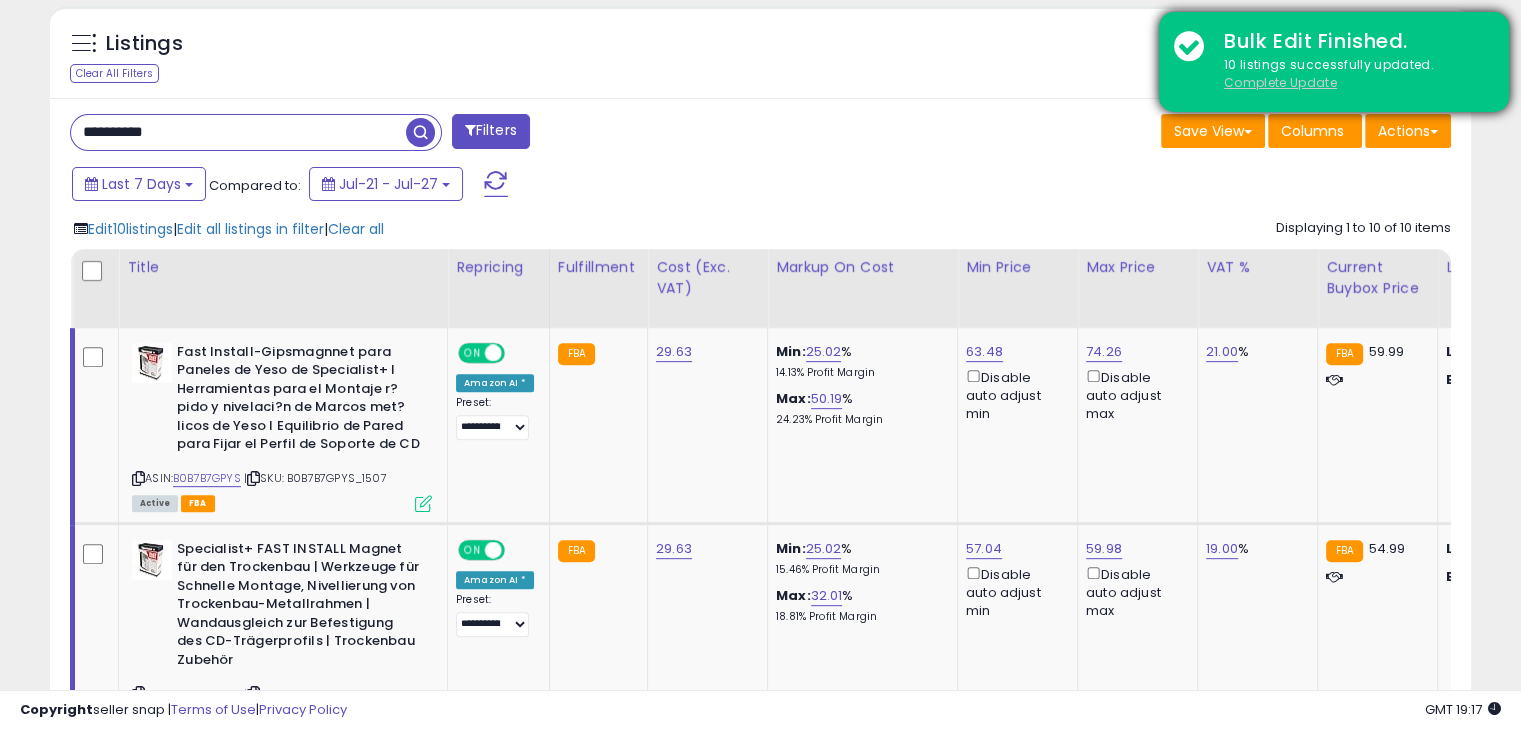 click on "Complete Update" at bounding box center (1280, 82) 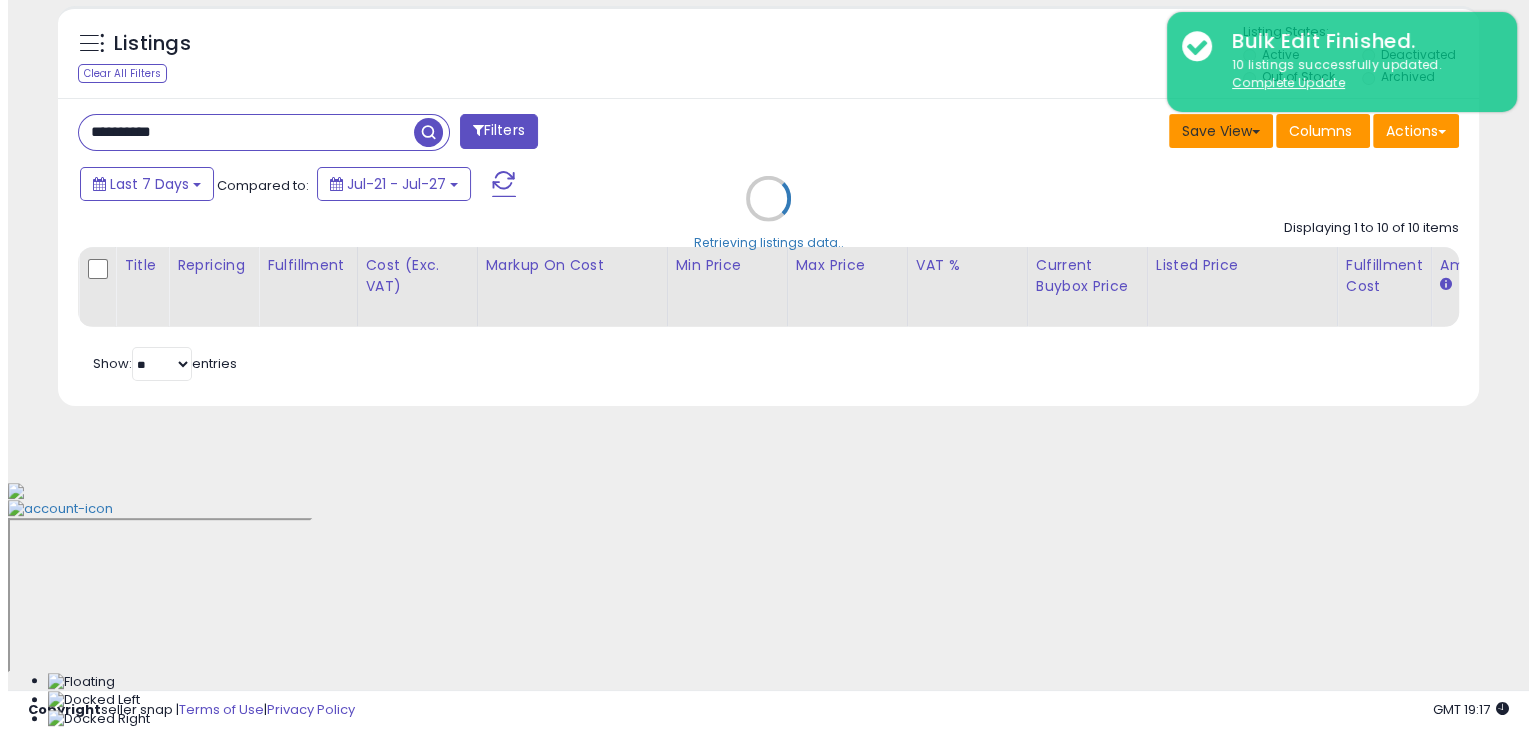 scroll 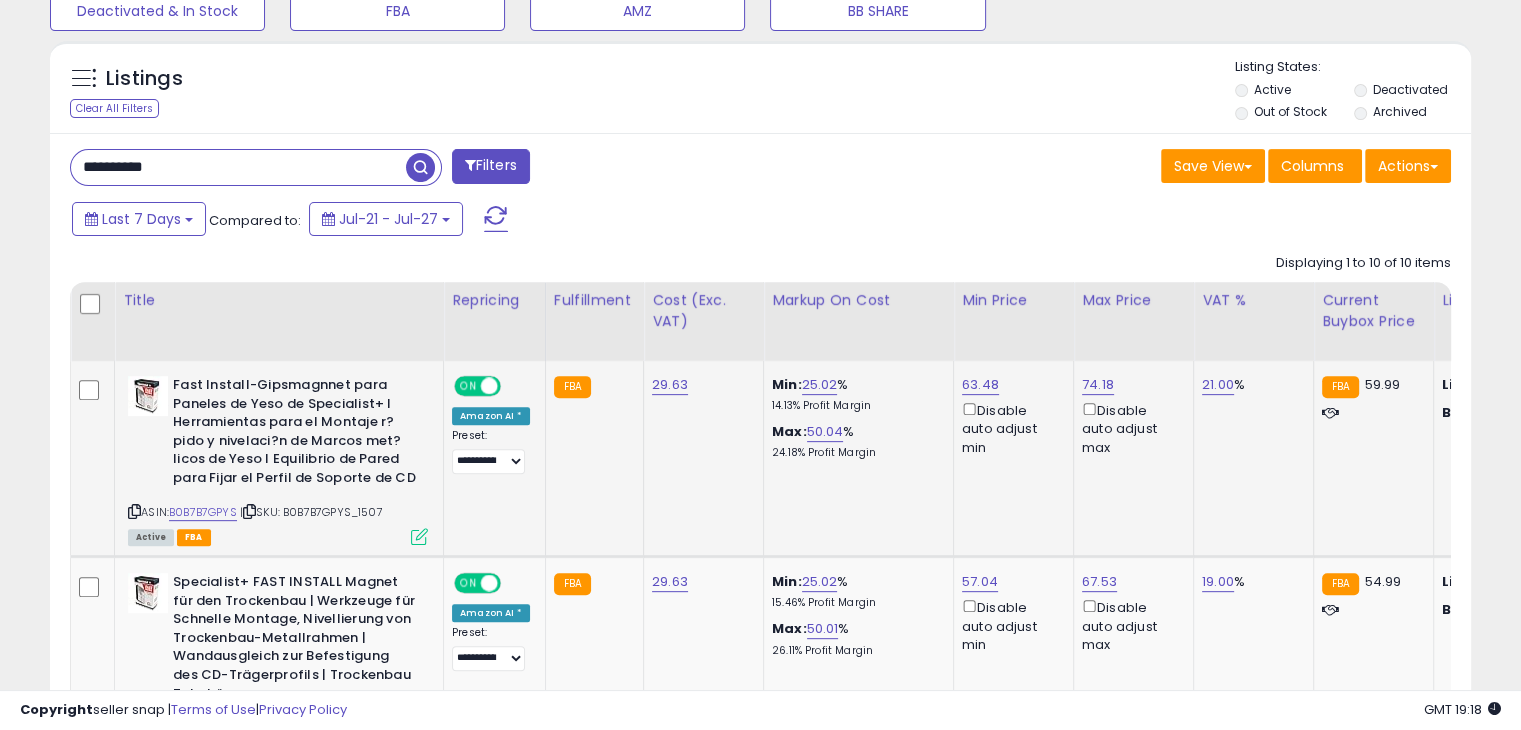 drag, startPoint x: 886, startPoint y: 441, endPoint x: 966, endPoint y: 433, distance: 80.399 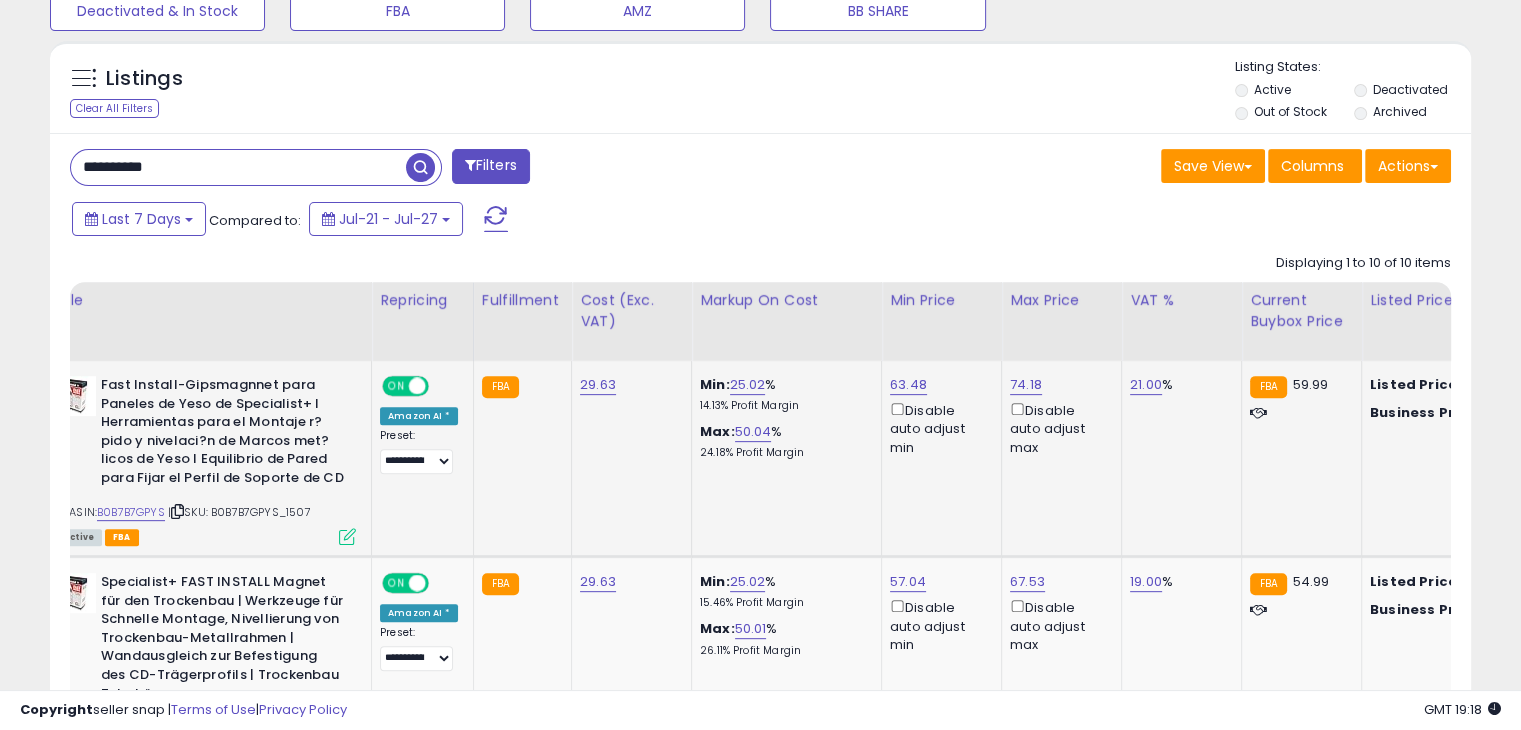 scroll, scrollTop: 0, scrollLeft: 858, axis: horizontal 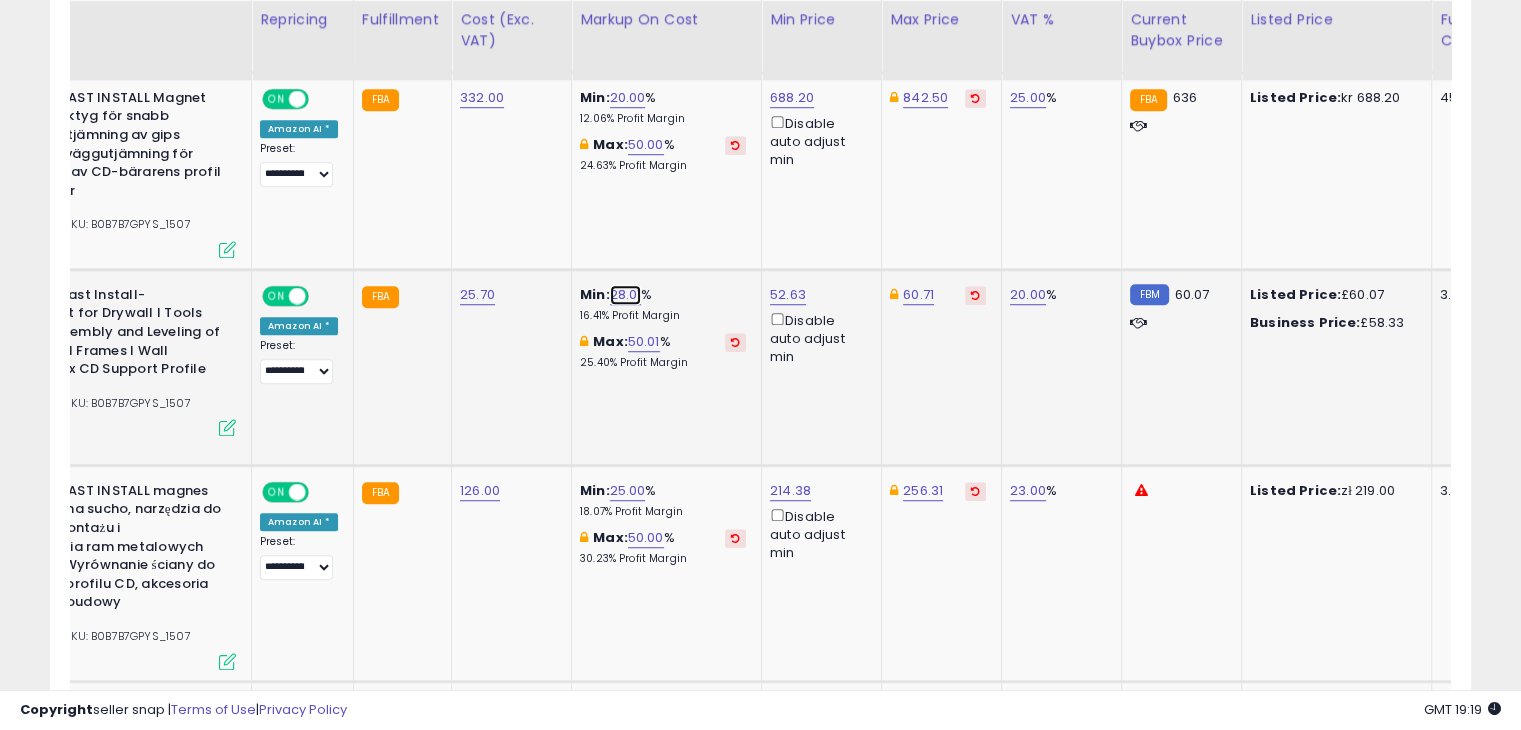 click on "28.01" at bounding box center (626, 295) 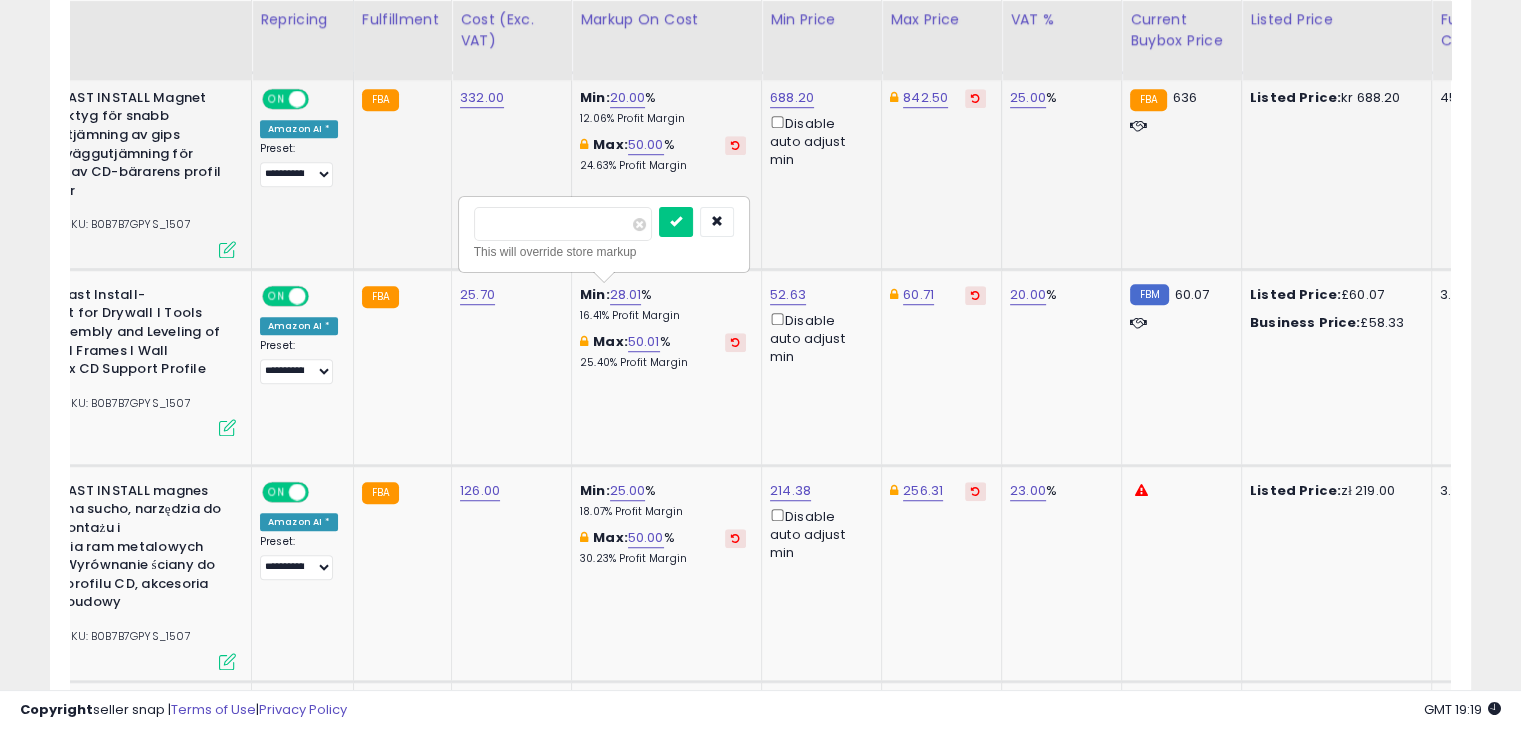 drag, startPoint x: 496, startPoint y: 213, endPoint x: 420, endPoint y: 208, distance: 76.1643 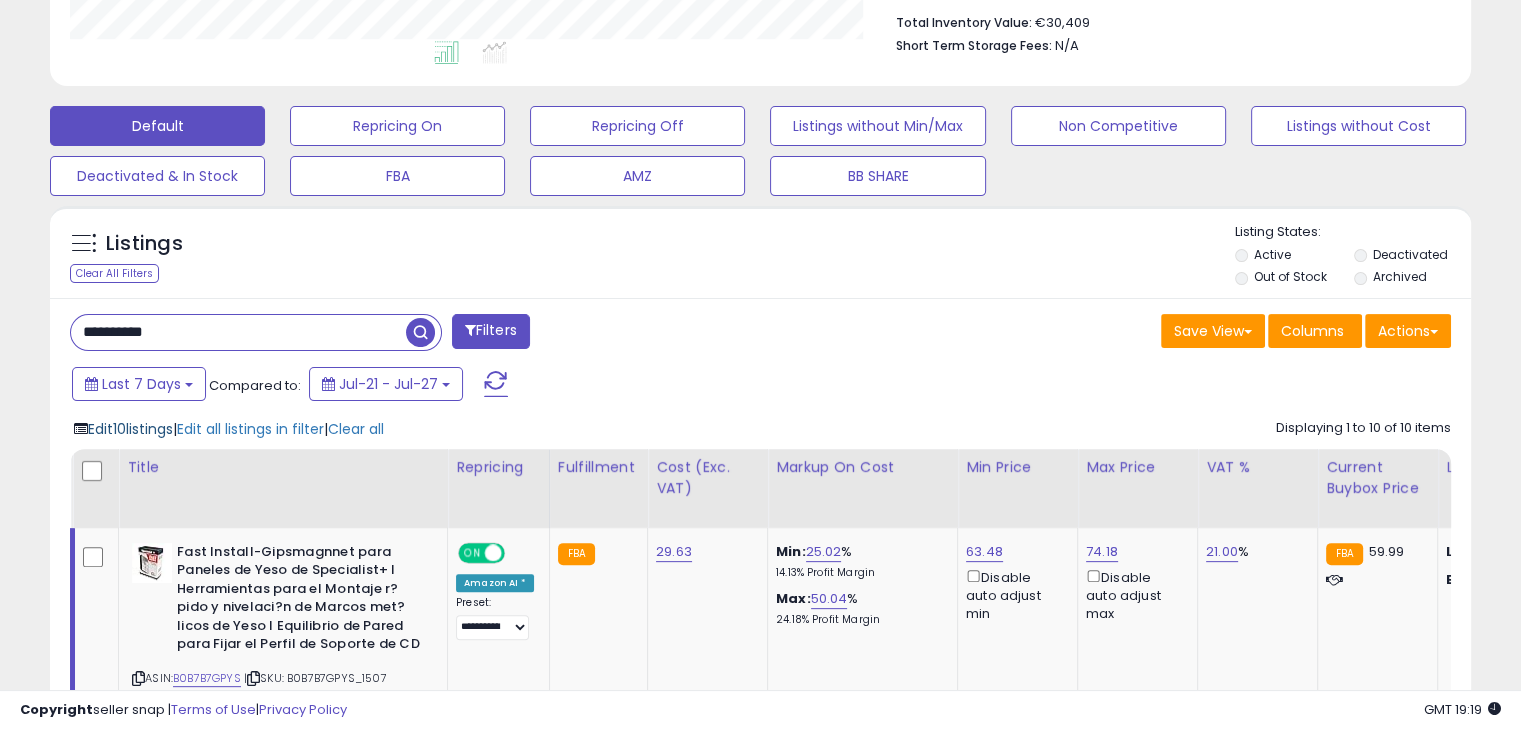 click on "Edit  10  listings" at bounding box center (130, 429) 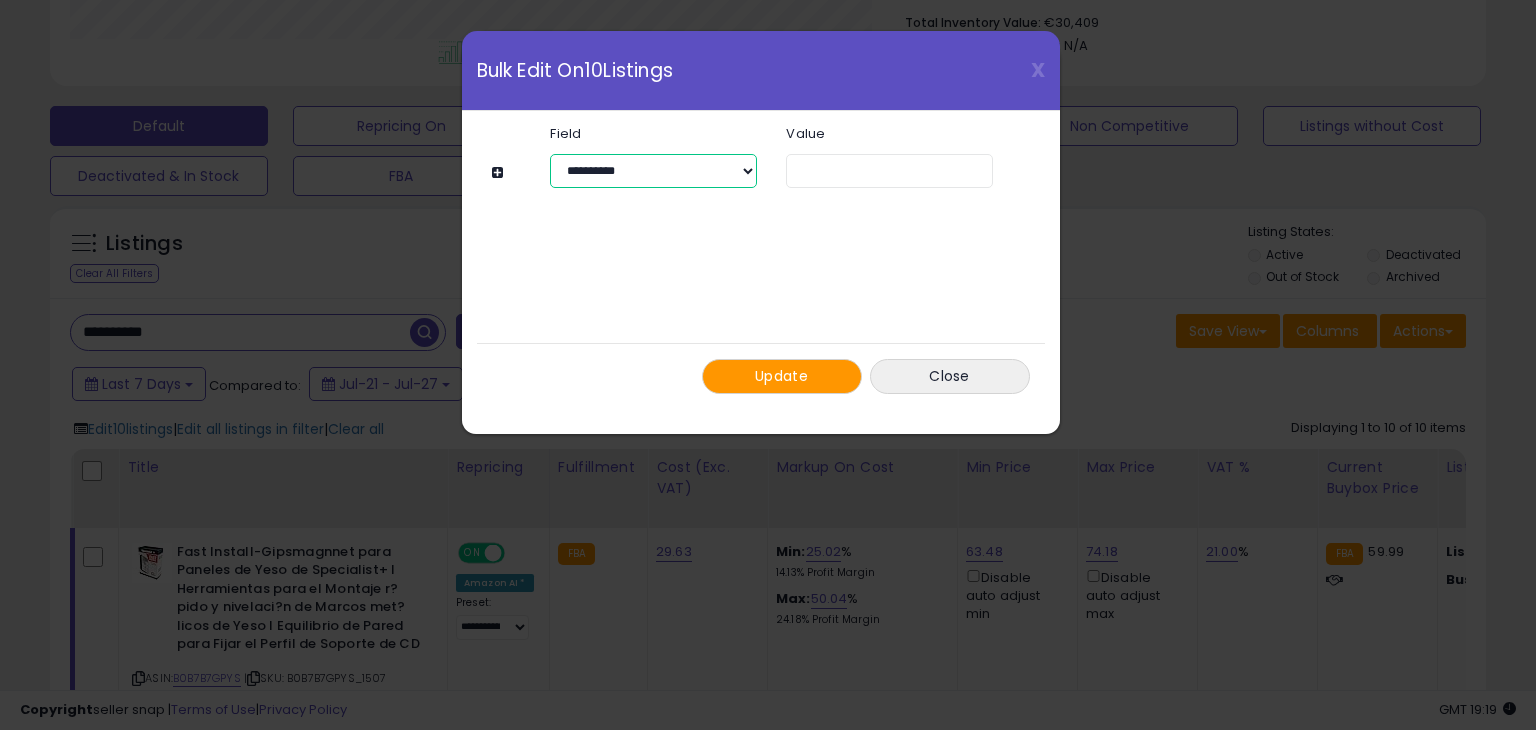 click on "**********" at bounding box center (653, 171) 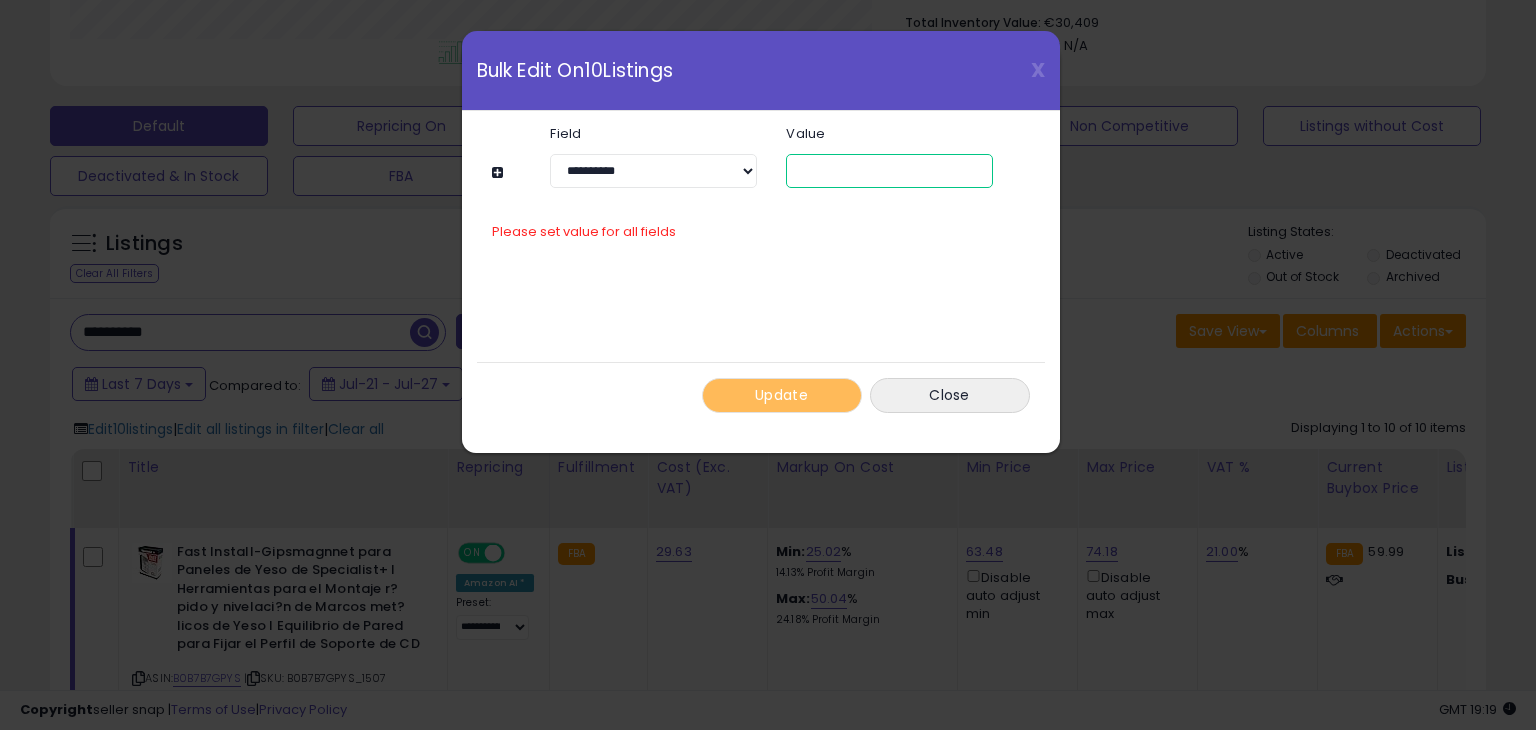 click at bounding box center [889, 171] 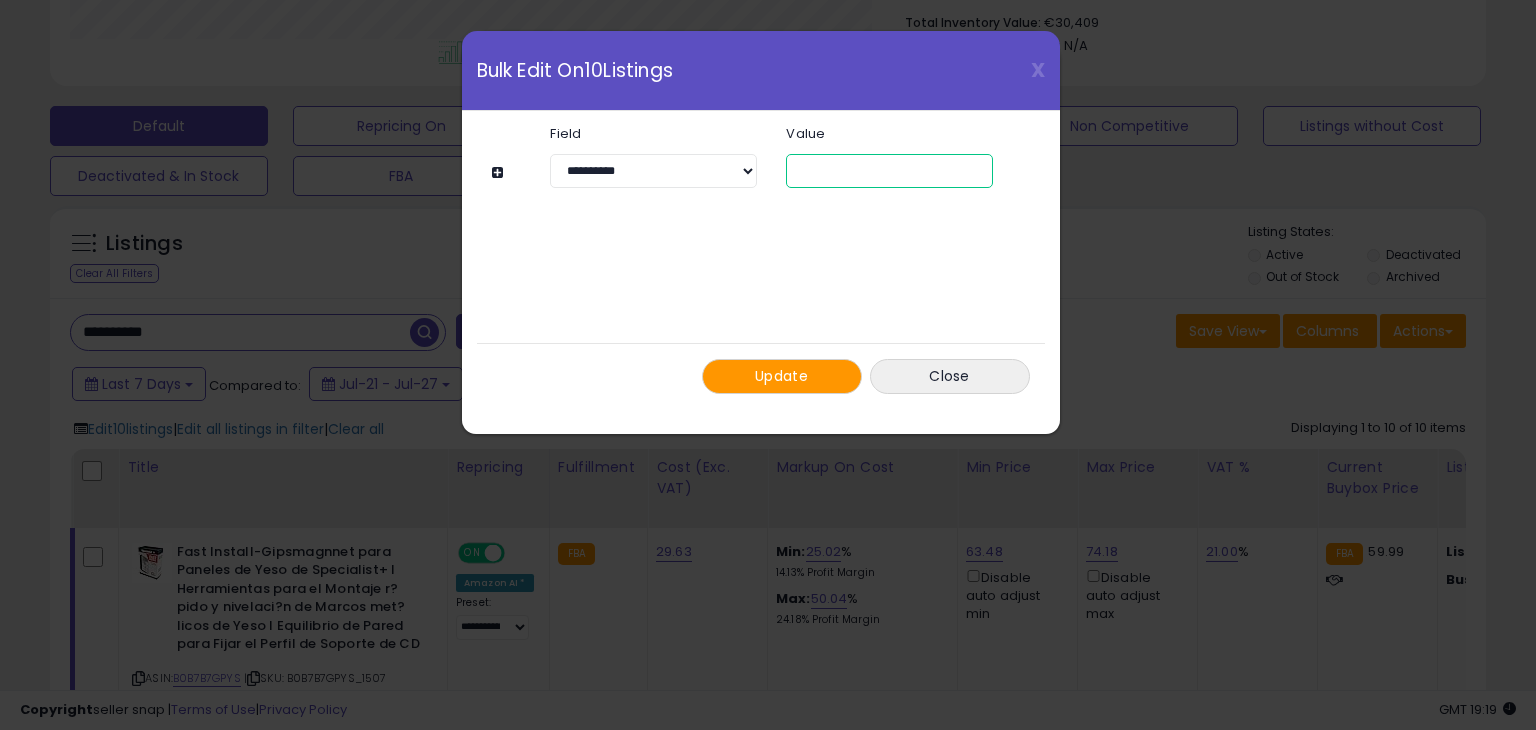 type on "**" 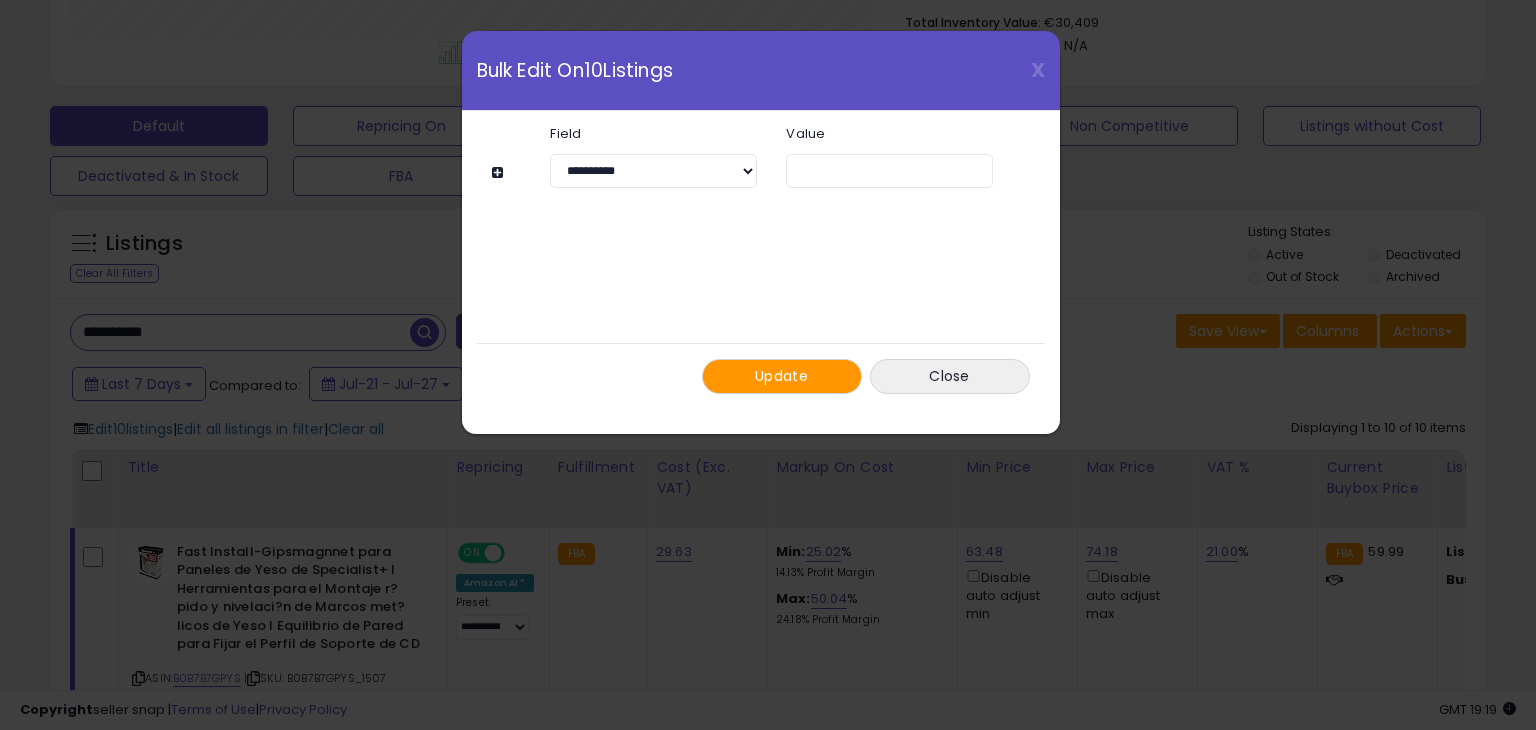 click on "Update" at bounding box center [782, 376] 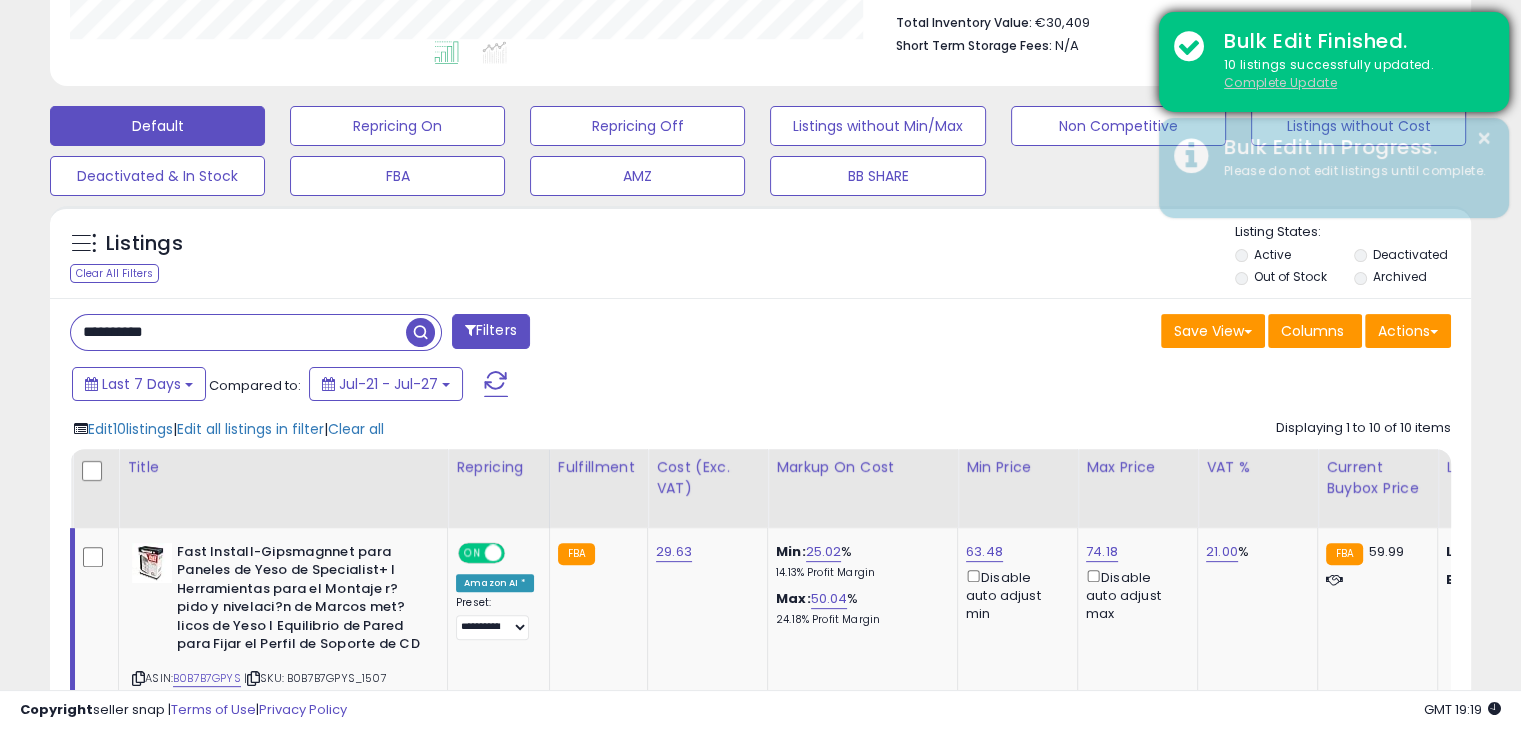click on "Complete Update" at bounding box center (1280, 82) 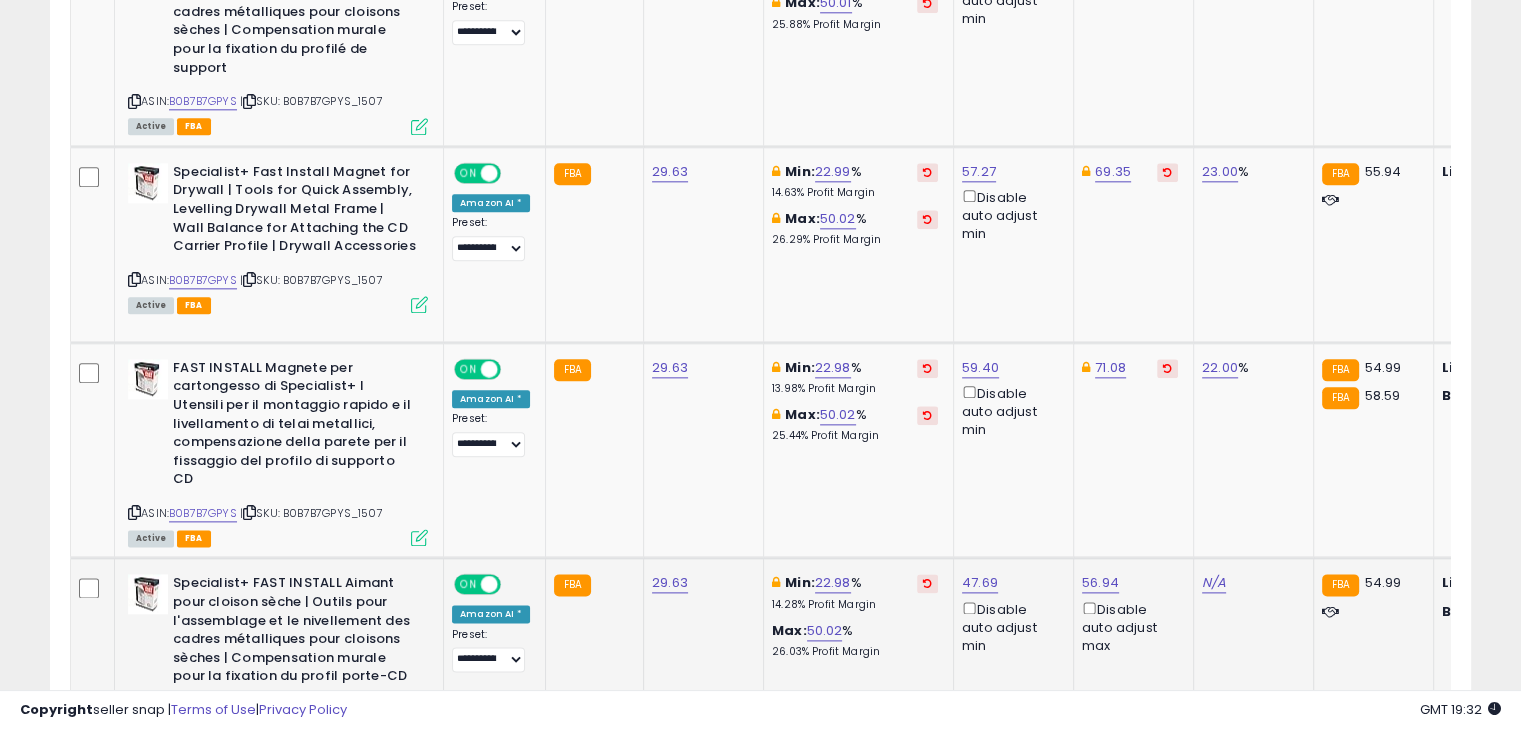 scroll, scrollTop: 2524, scrollLeft: 0, axis: vertical 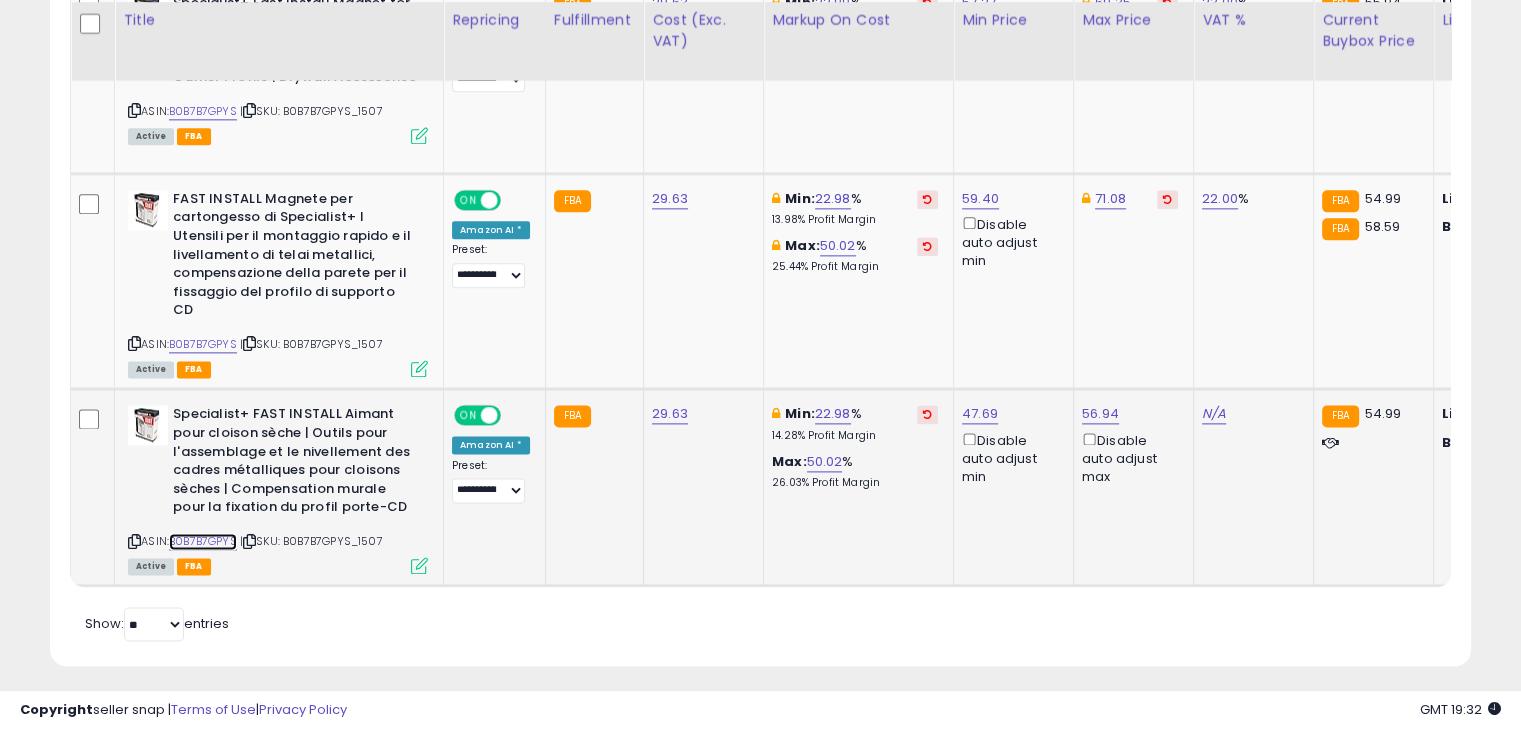 click on "B0B7B7GPYS" at bounding box center [203, 541] 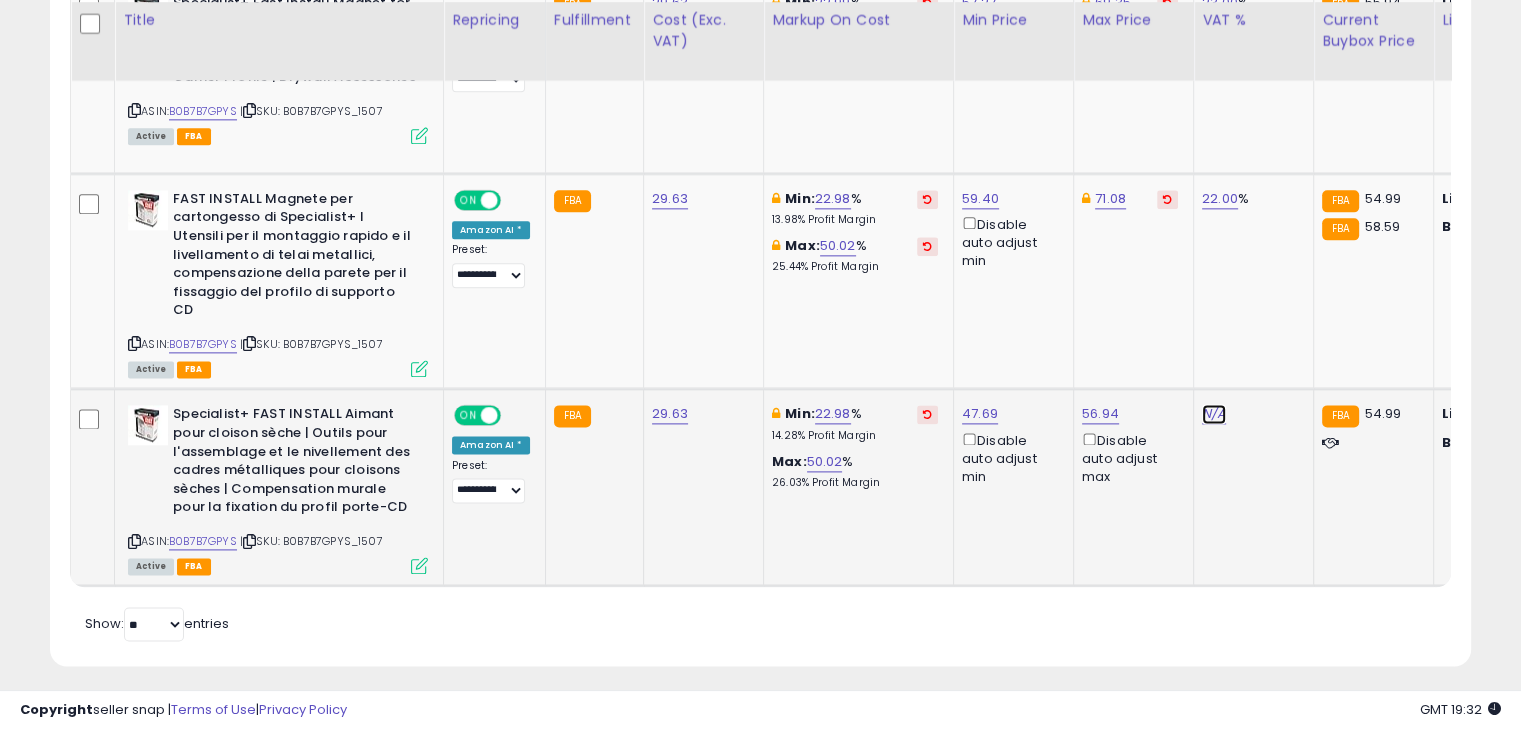 click on "N/A" at bounding box center [1214, 414] 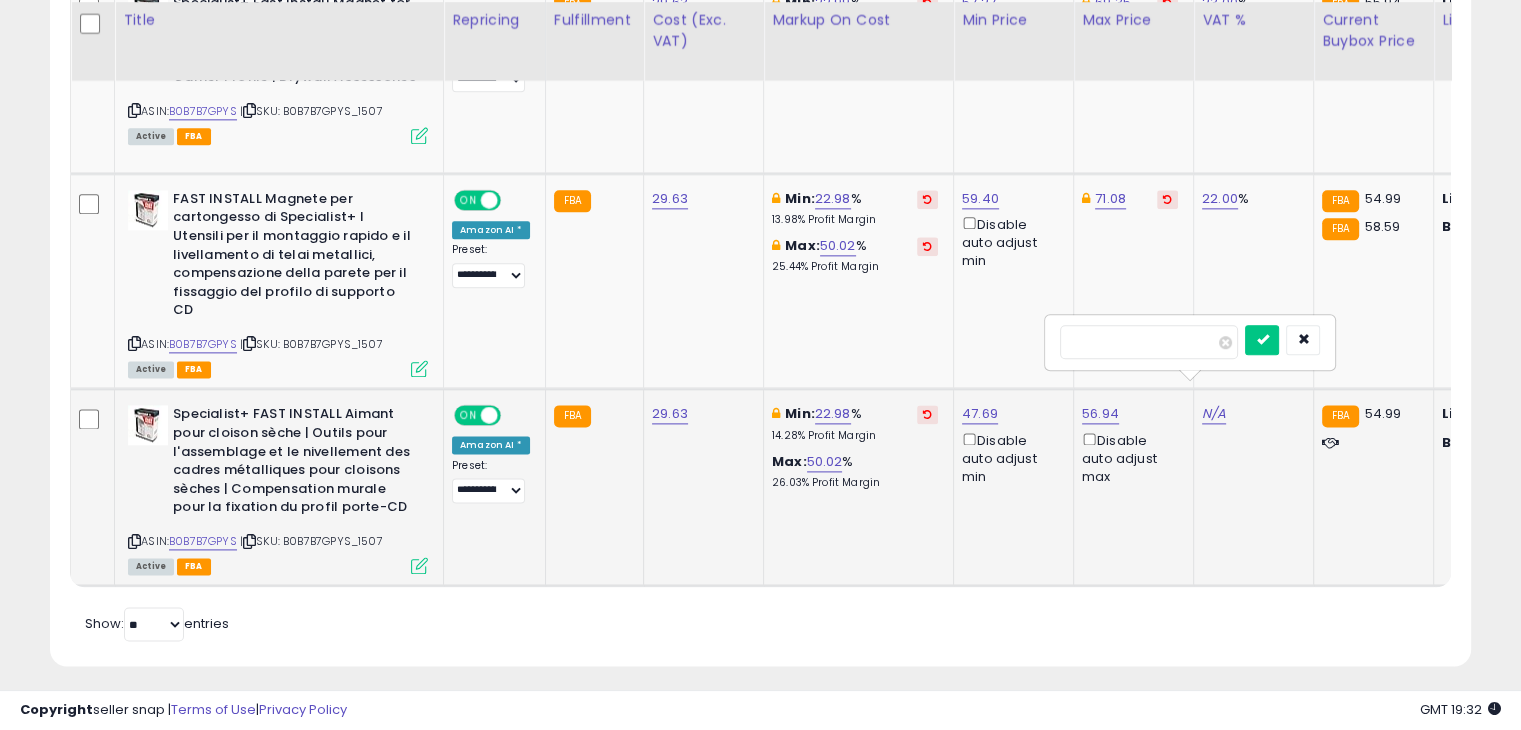 type on "**" 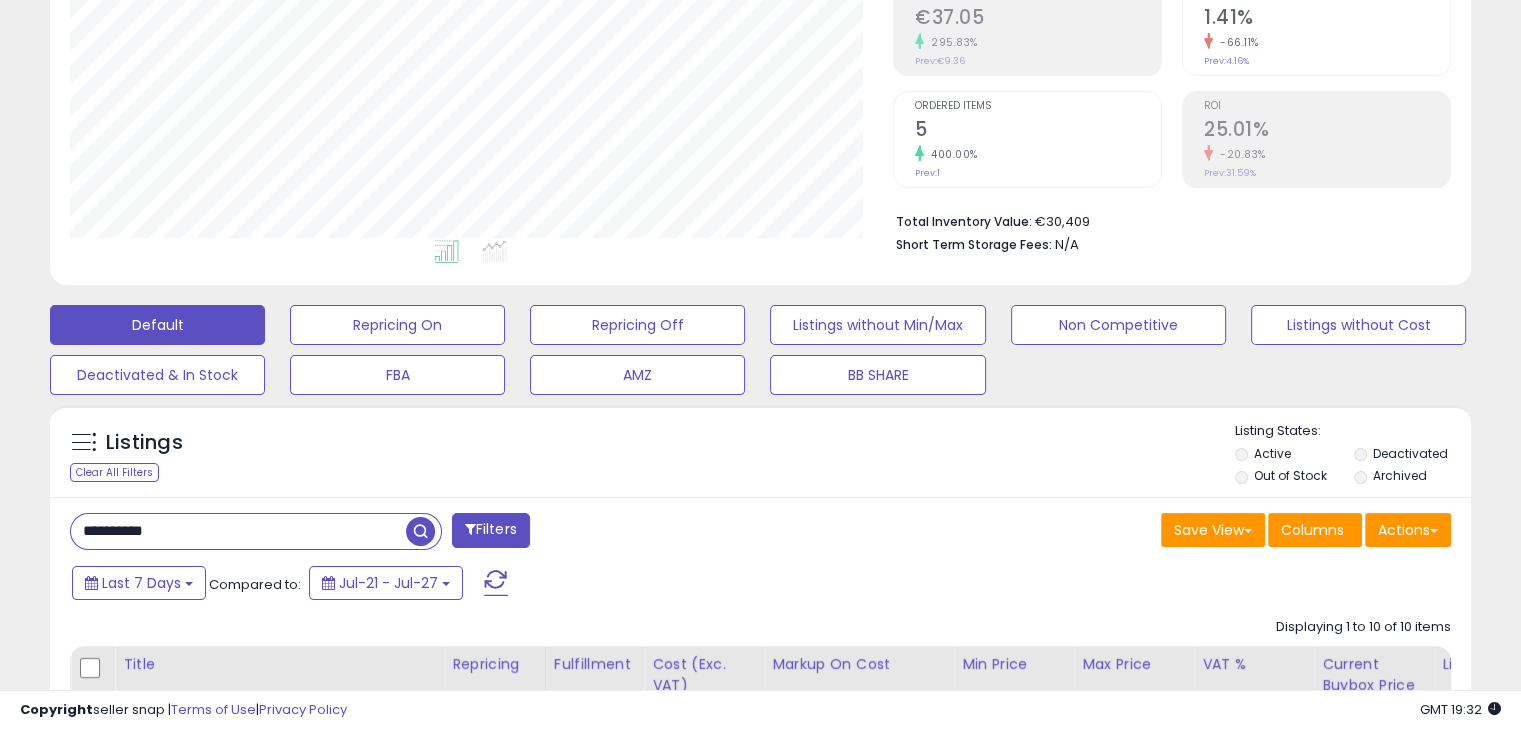 scroll, scrollTop: 324, scrollLeft: 0, axis: vertical 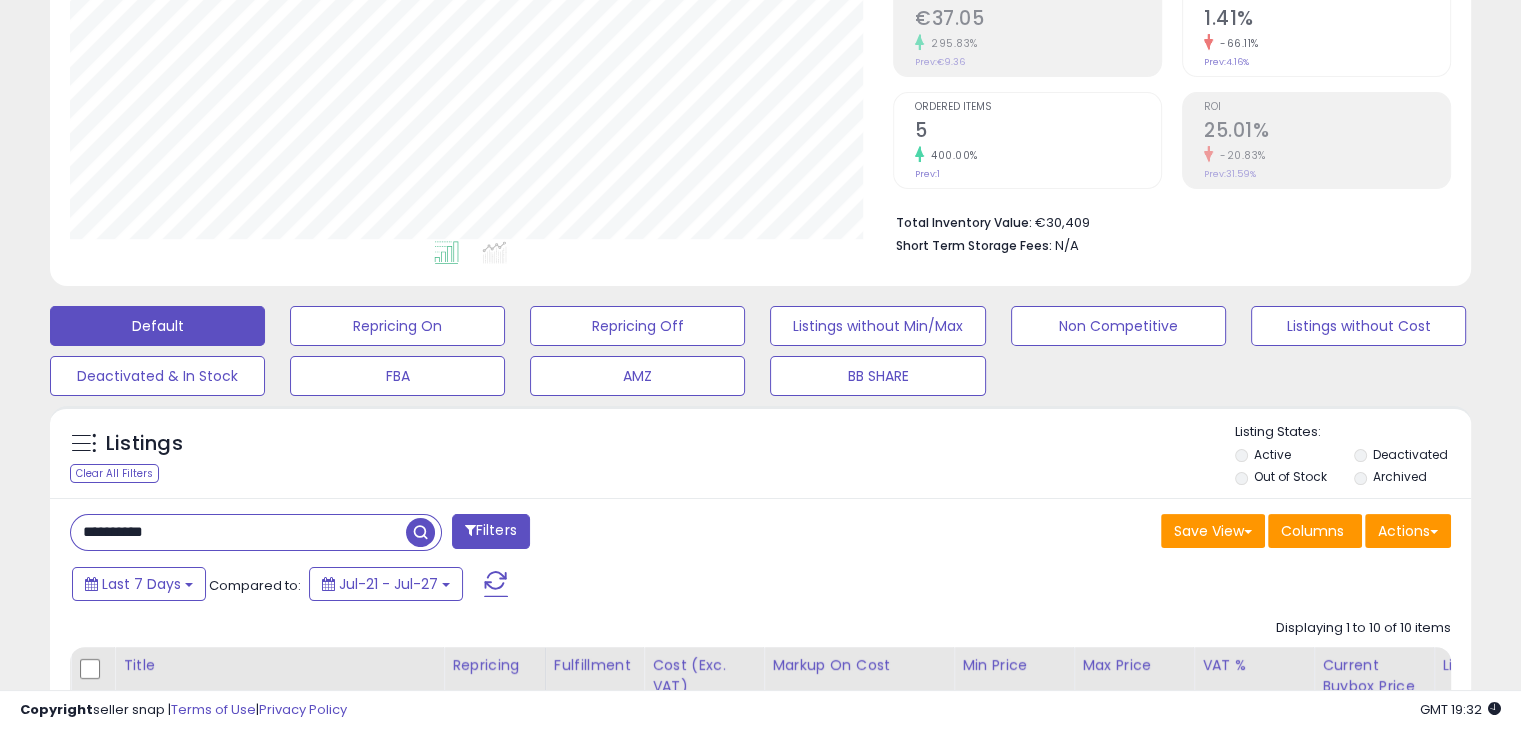 click on "**********" at bounding box center (238, 532) 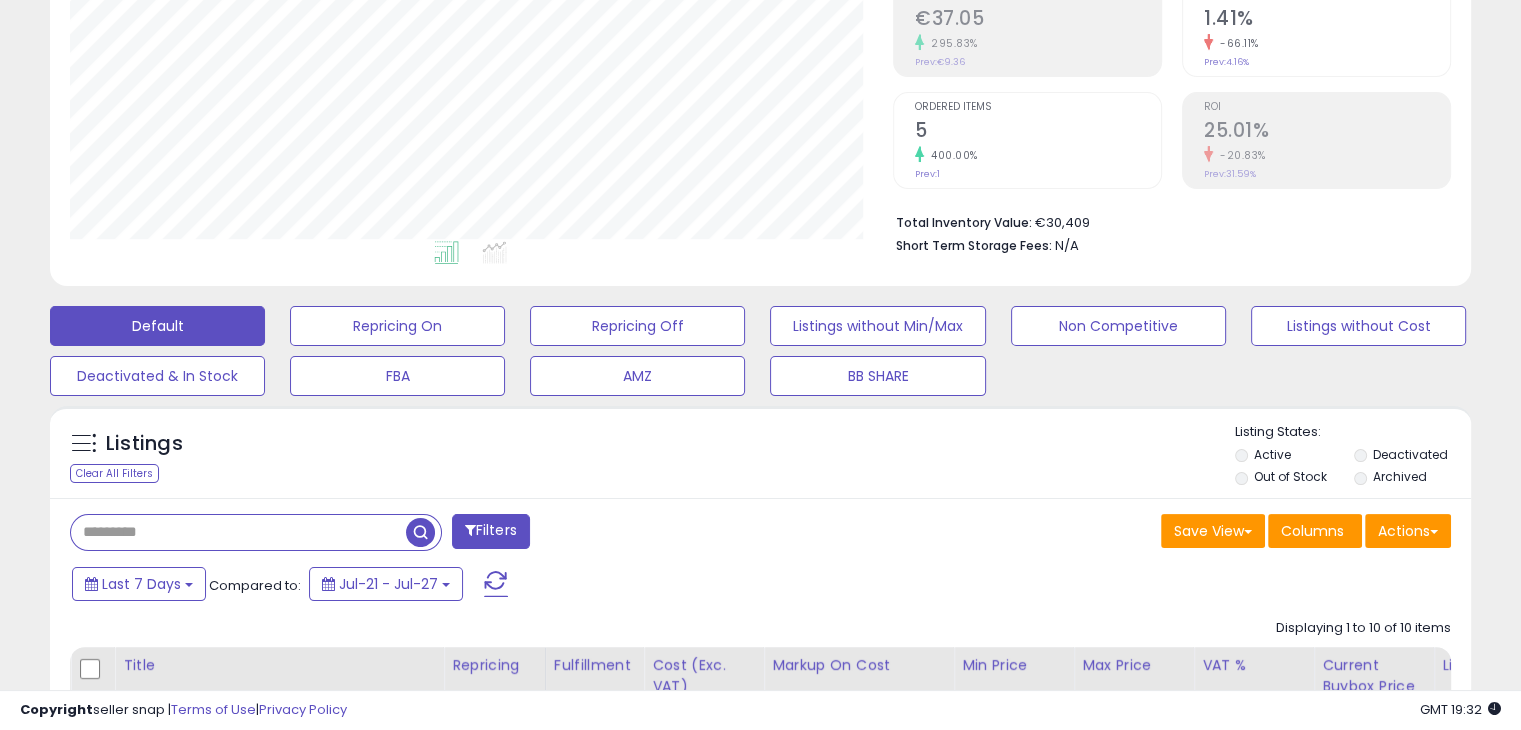 type 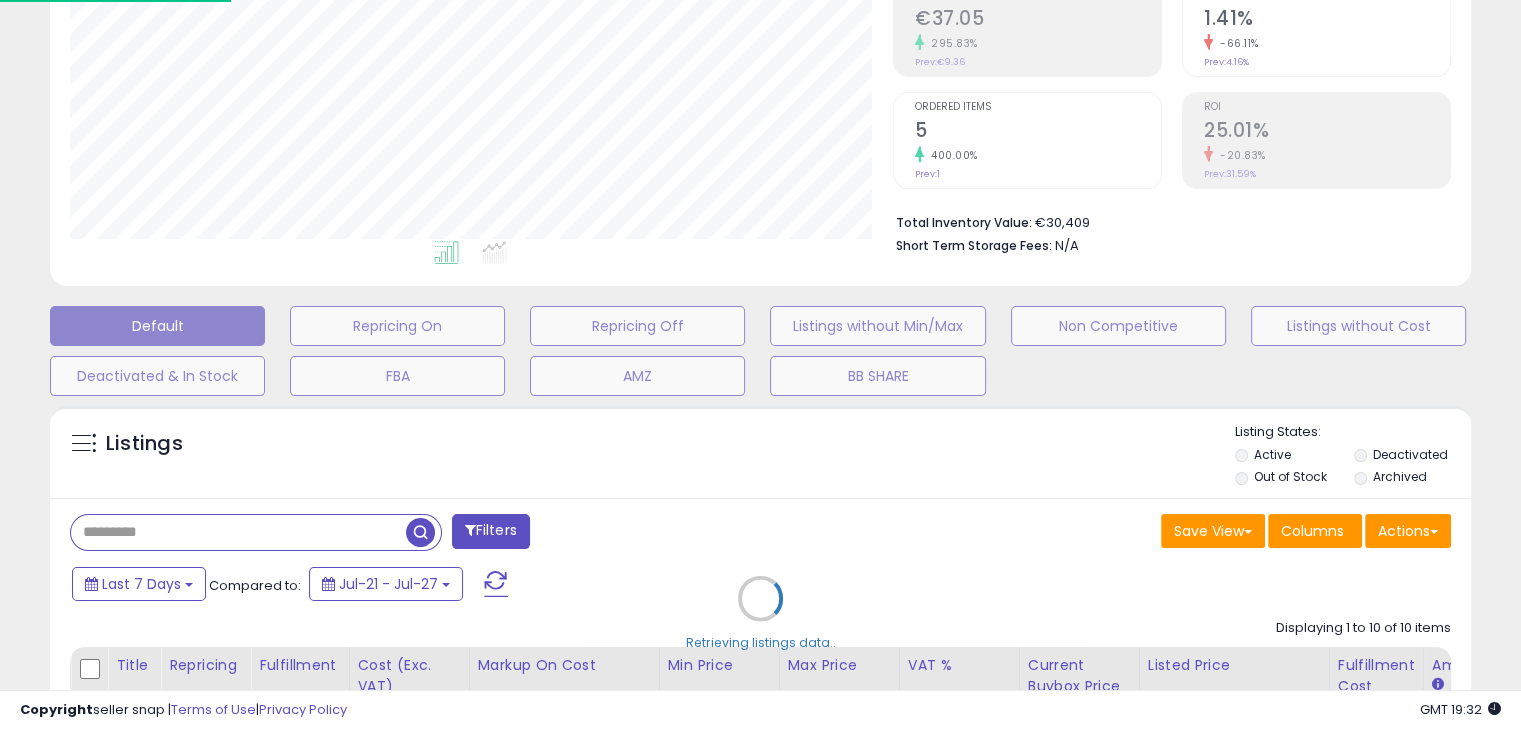 scroll, scrollTop: 999589, scrollLeft: 999168, axis: both 